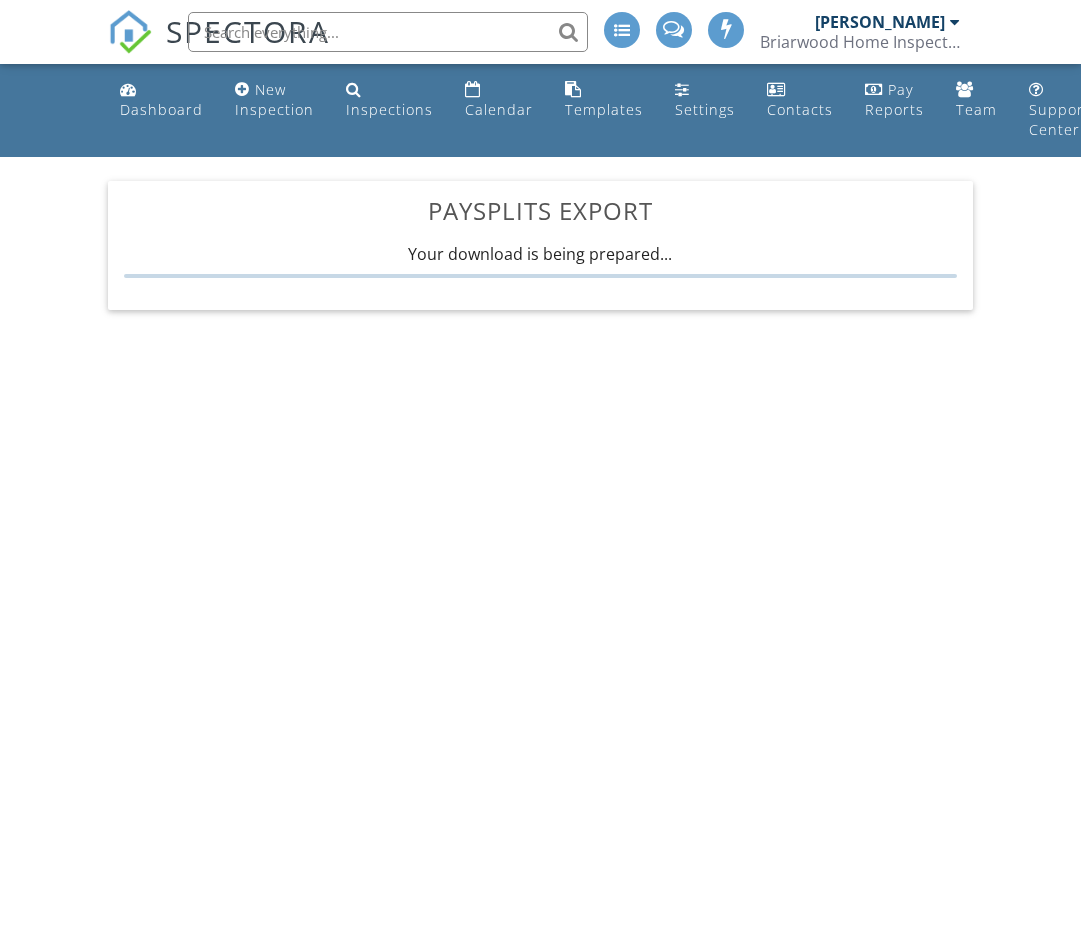 scroll, scrollTop: 0, scrollLeft: 0, axis: both 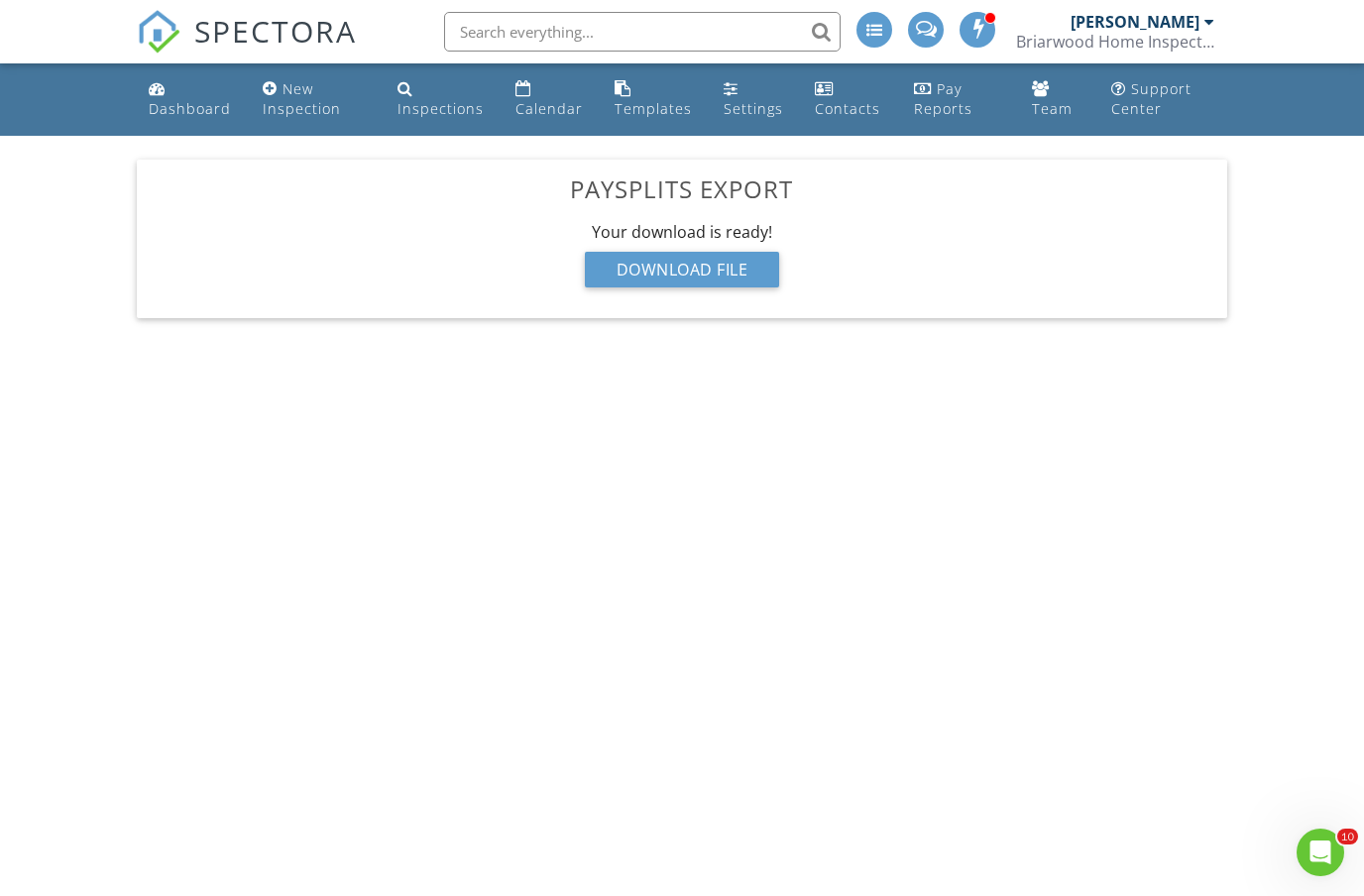 click at bounding box center (642, 32) 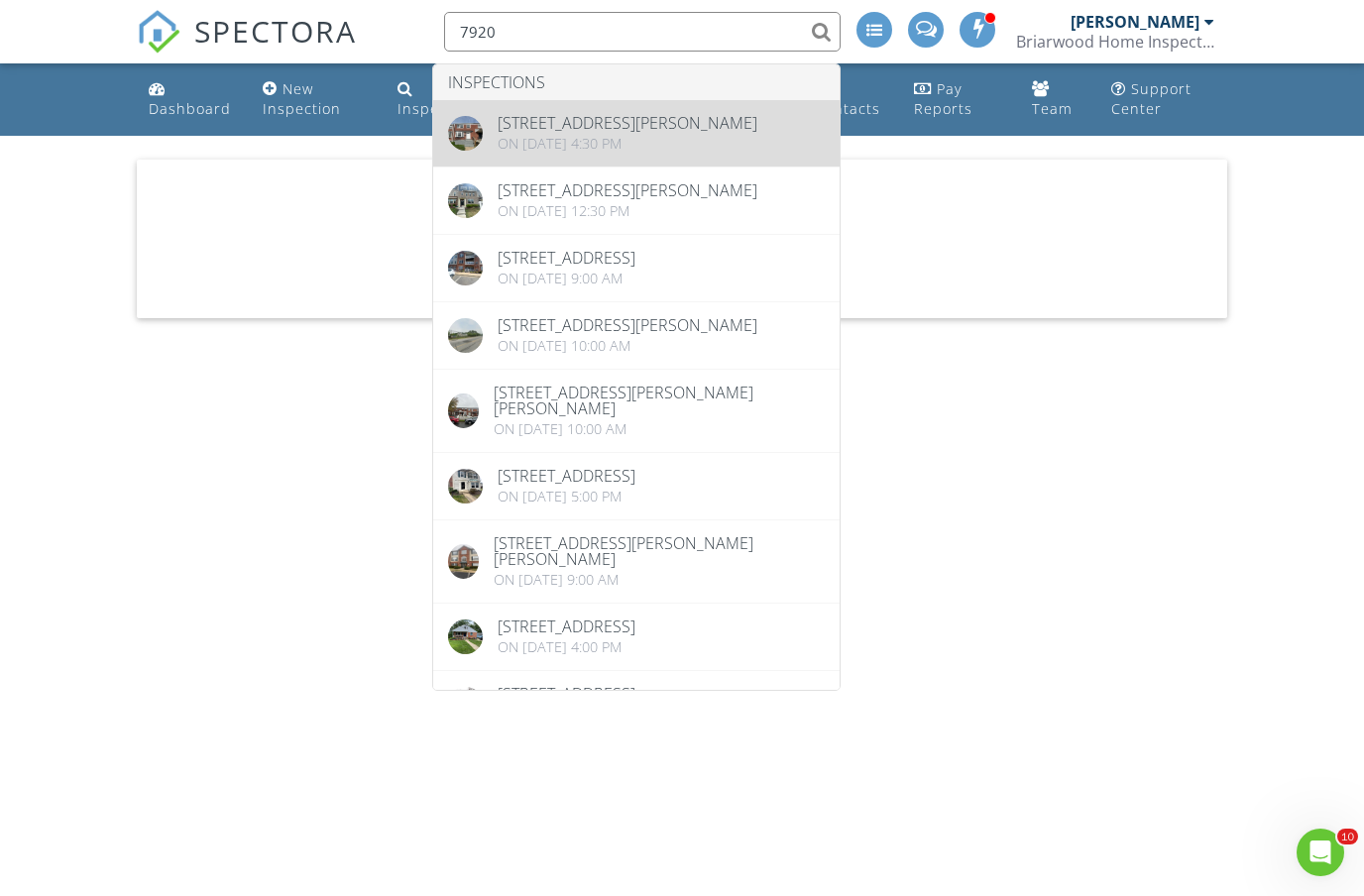 type on "7920" 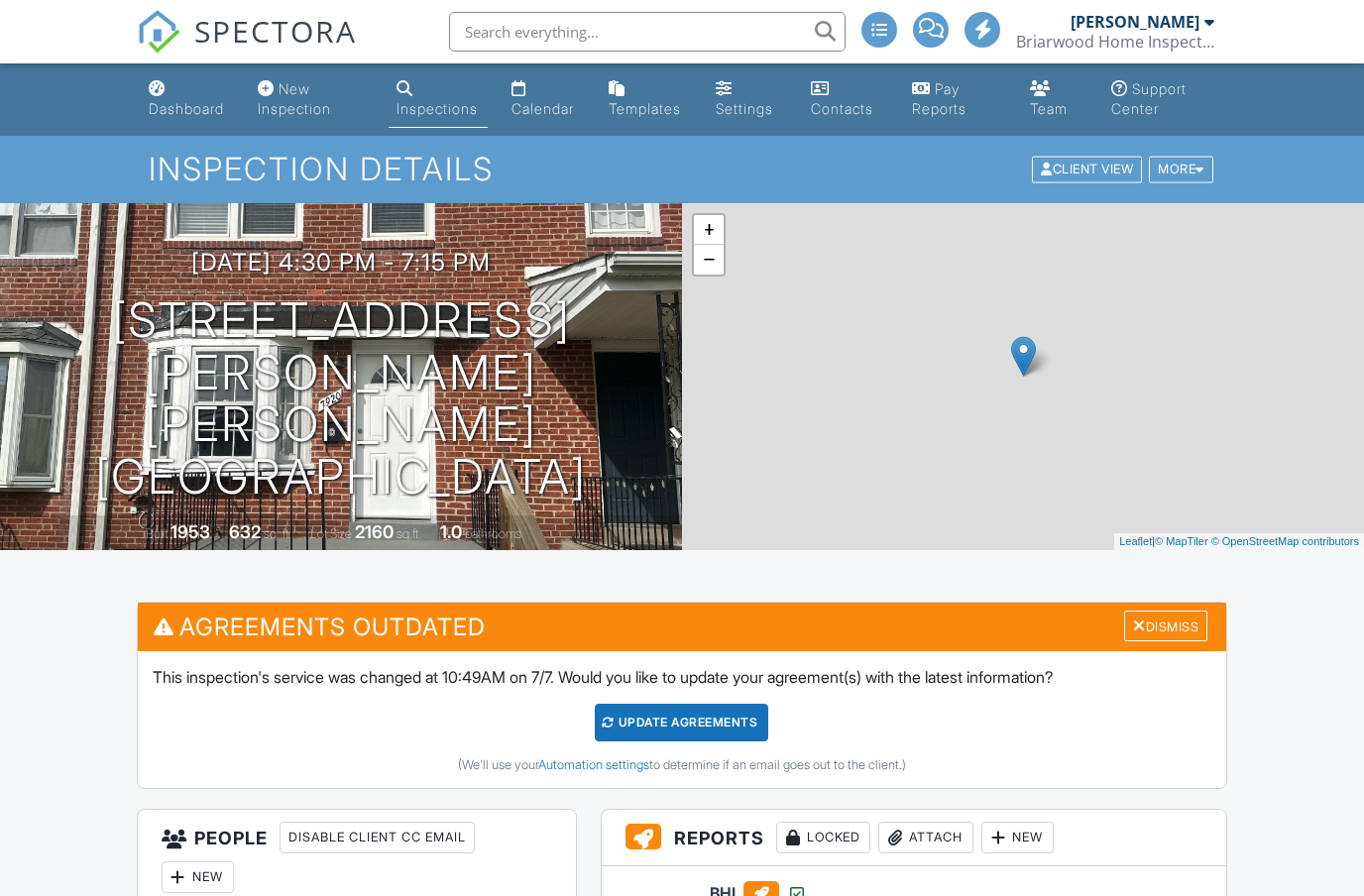 scroll, scrollTop: 0, scrollLeft: 0, axis: both 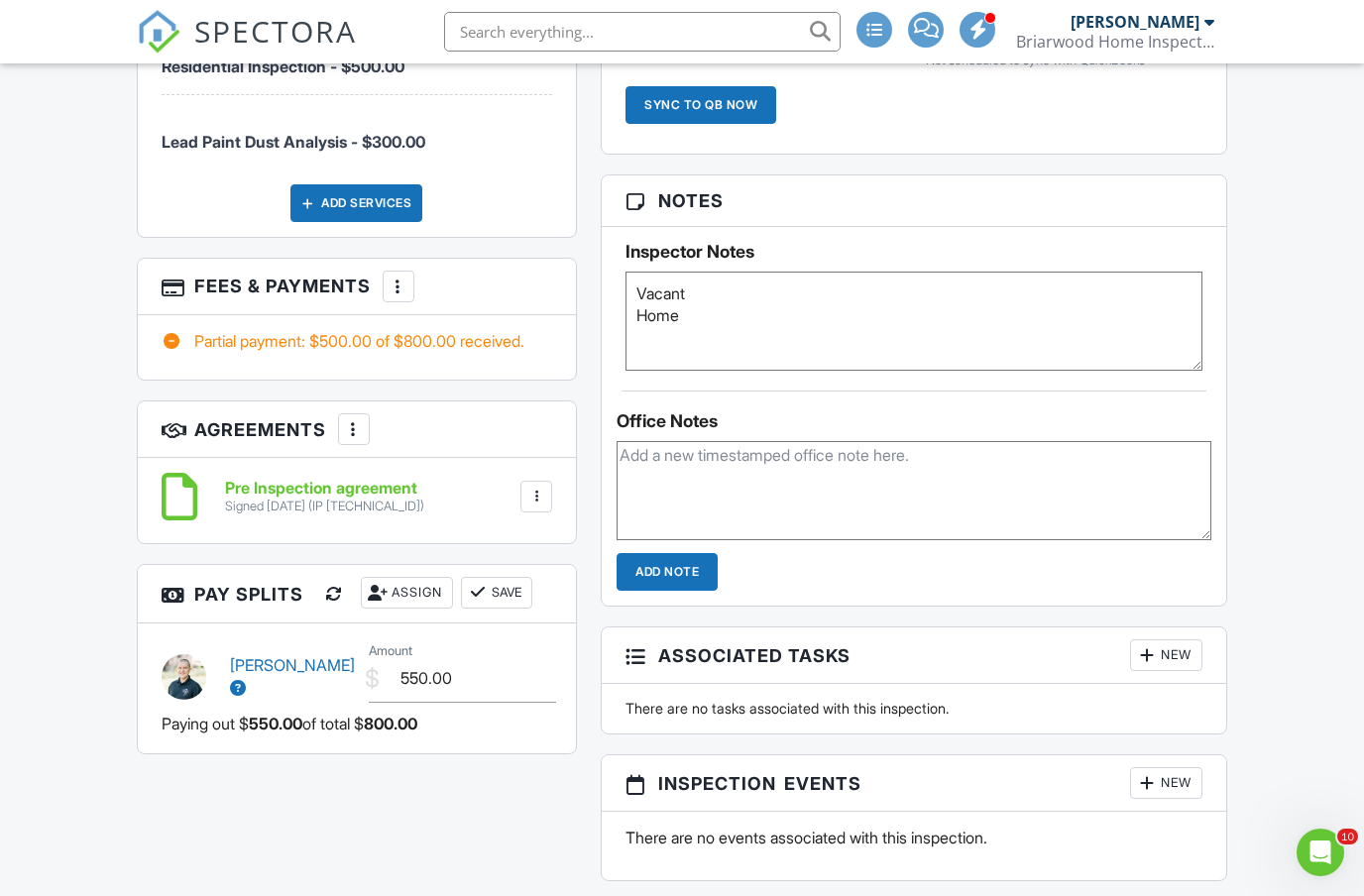 click on "More" at bounding box center (398, 286) 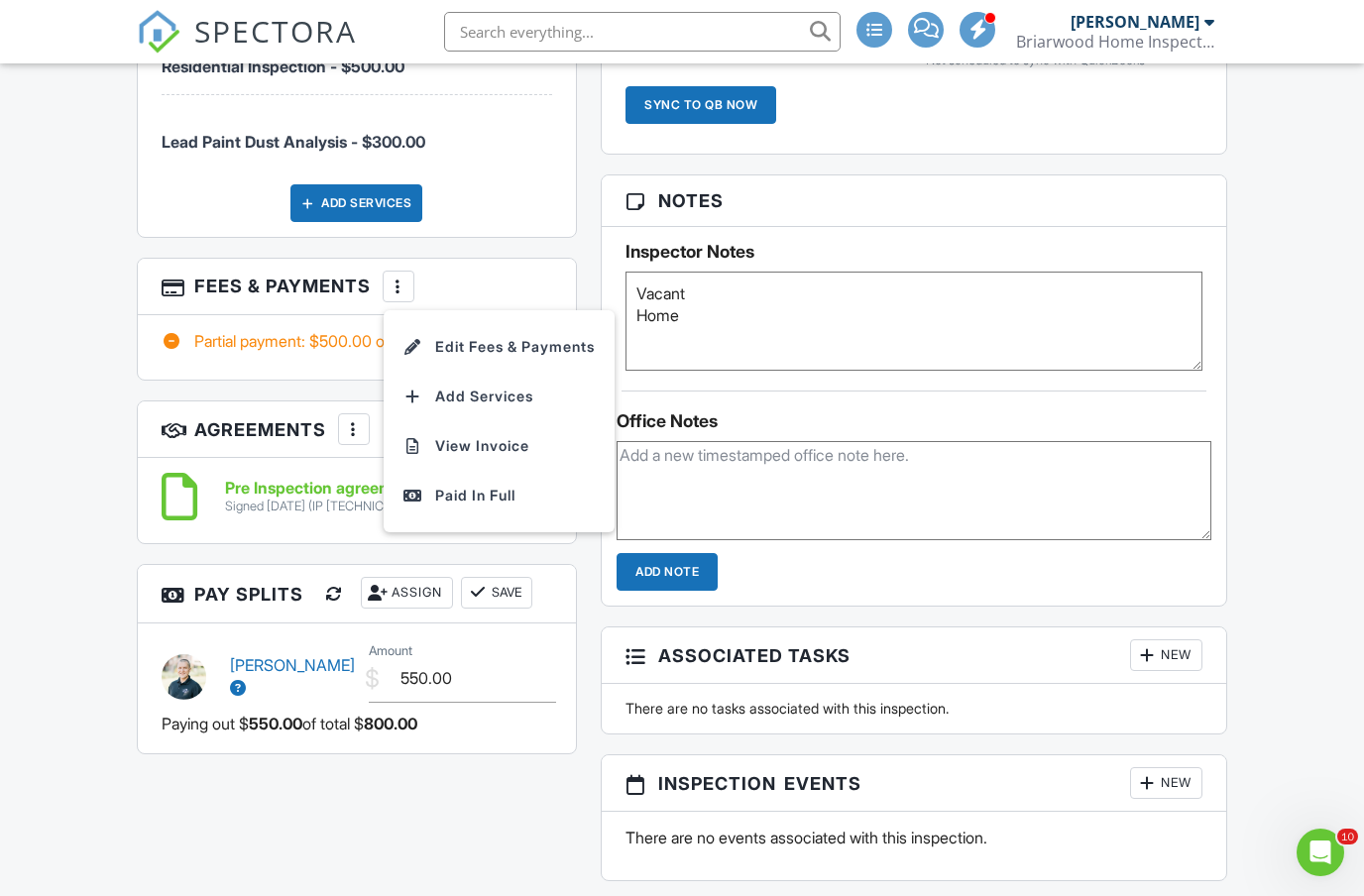 click on "Edit Fees & Payments" at bounding box center [499, 347] 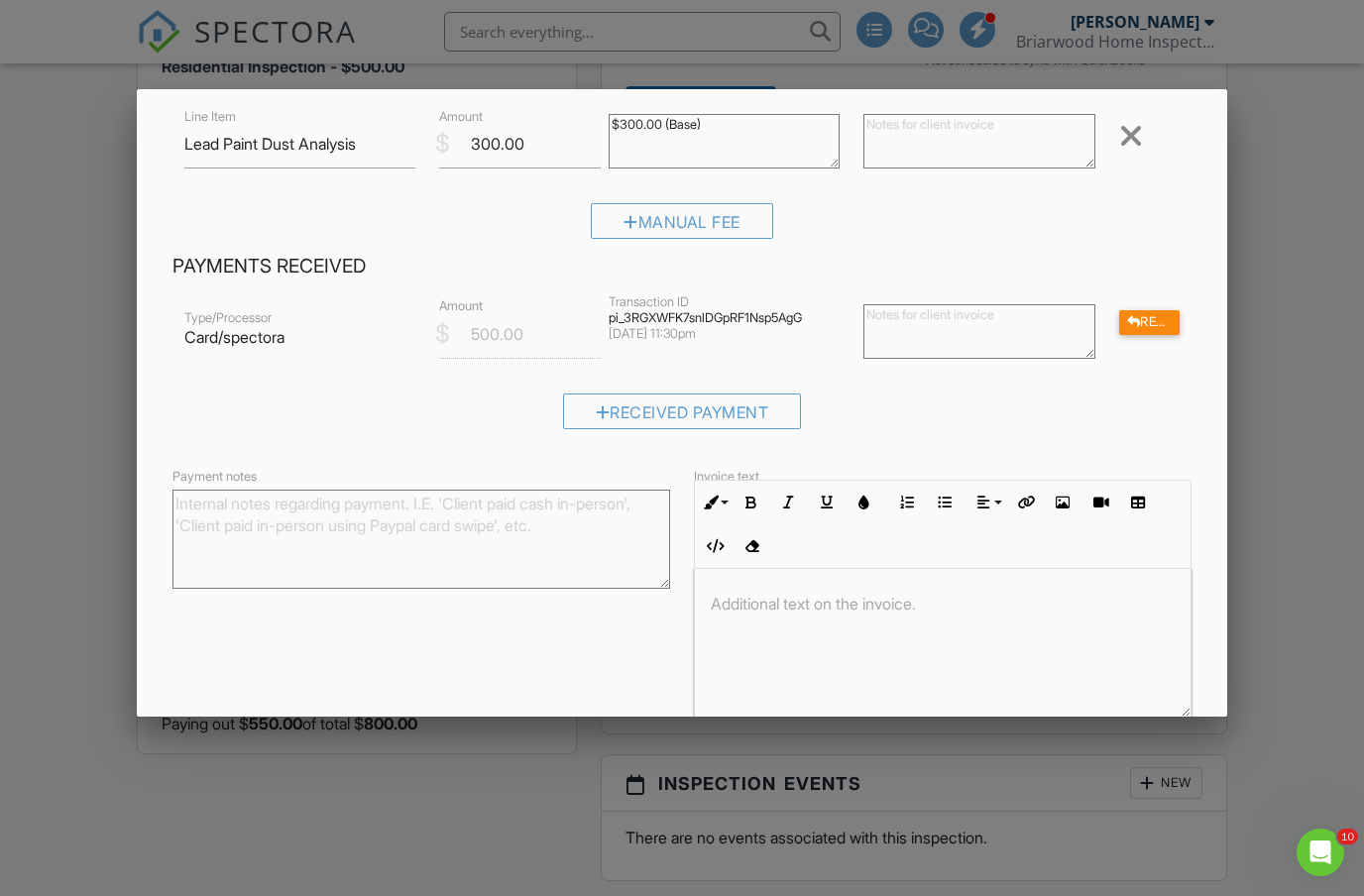 scroll, scrollTop: 196, scrollLeft: 0, axis: vertical 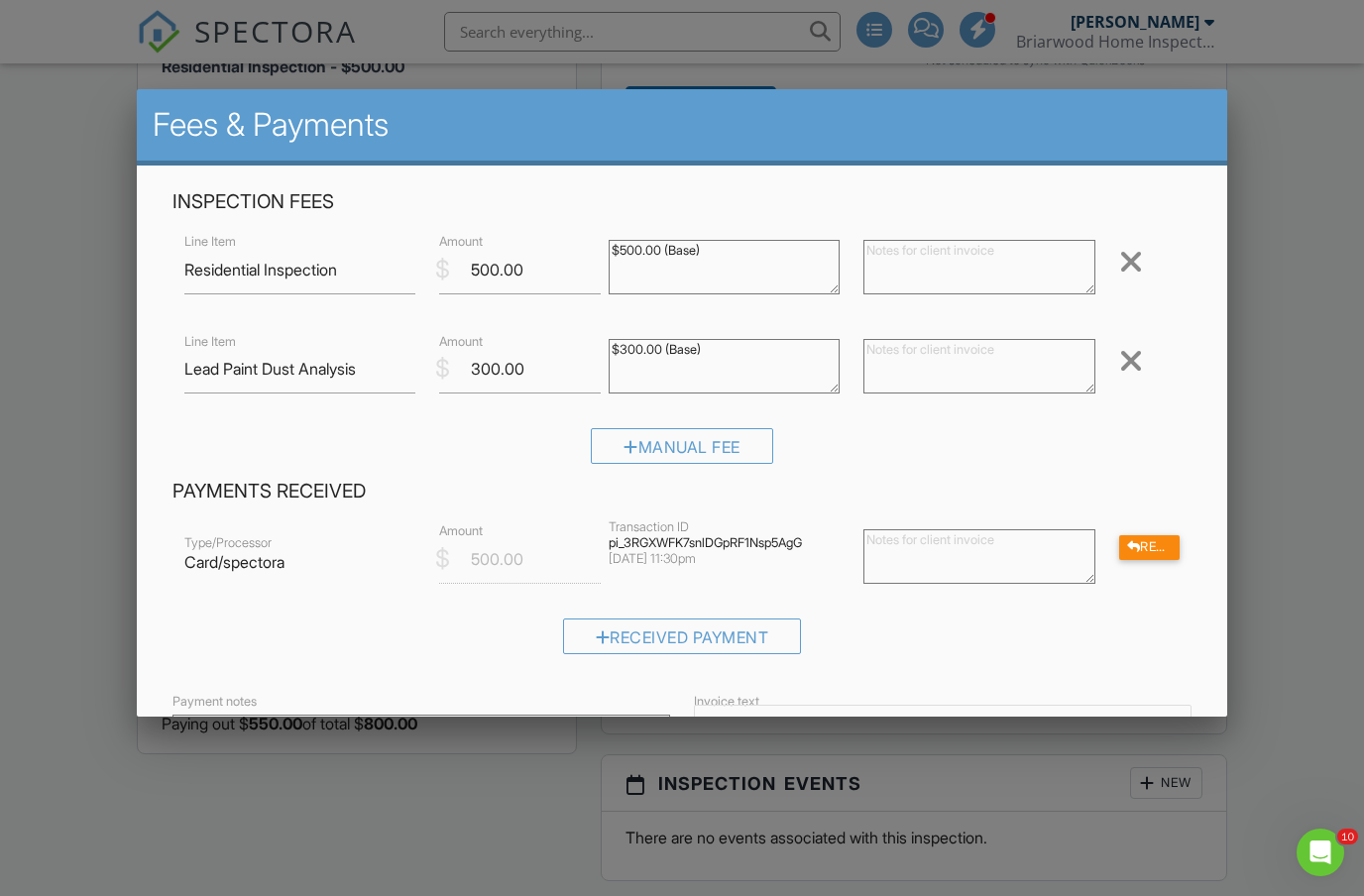 click at bounding box center (682, 461) 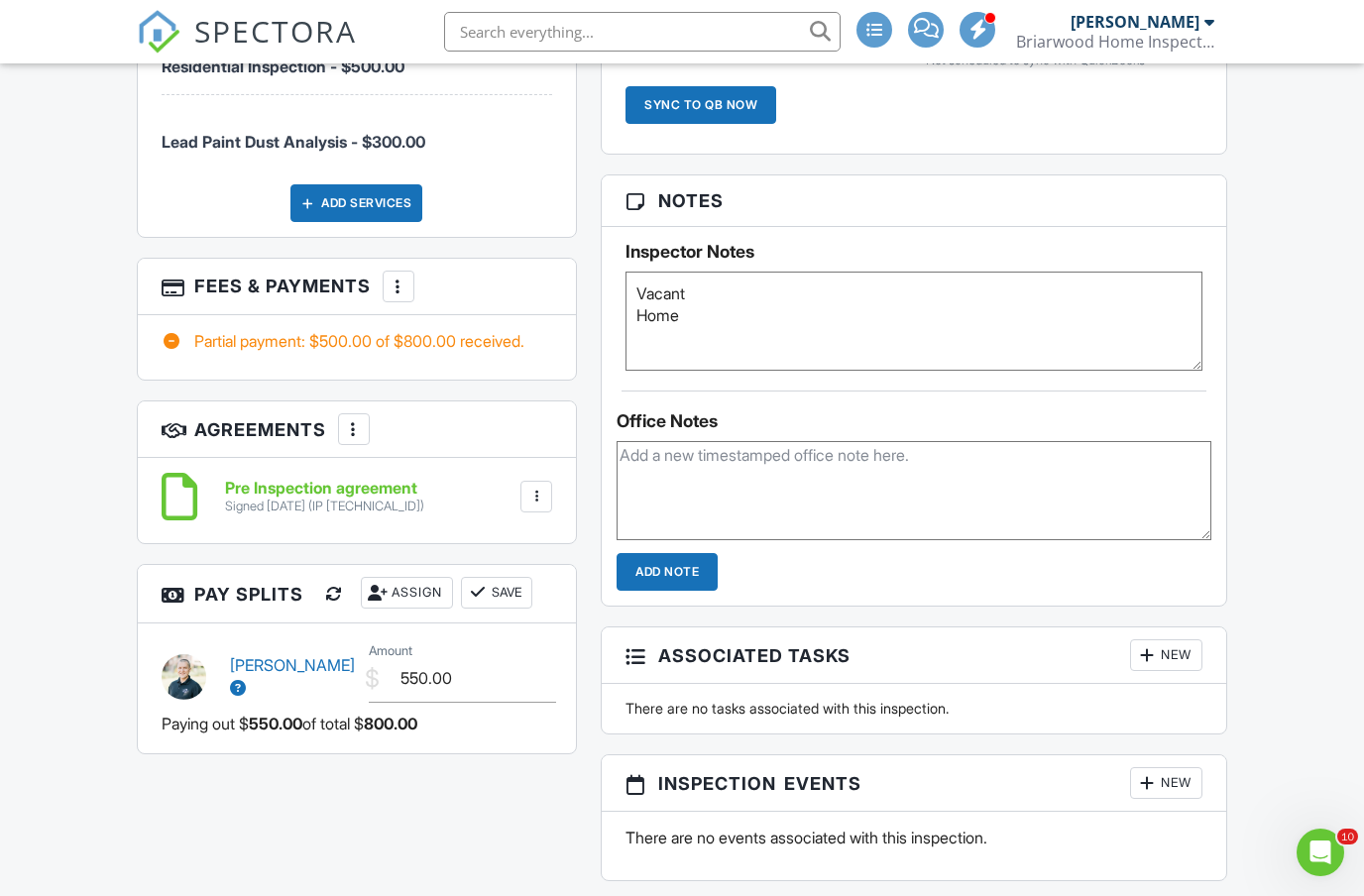 click at bounding box center (398, 286) 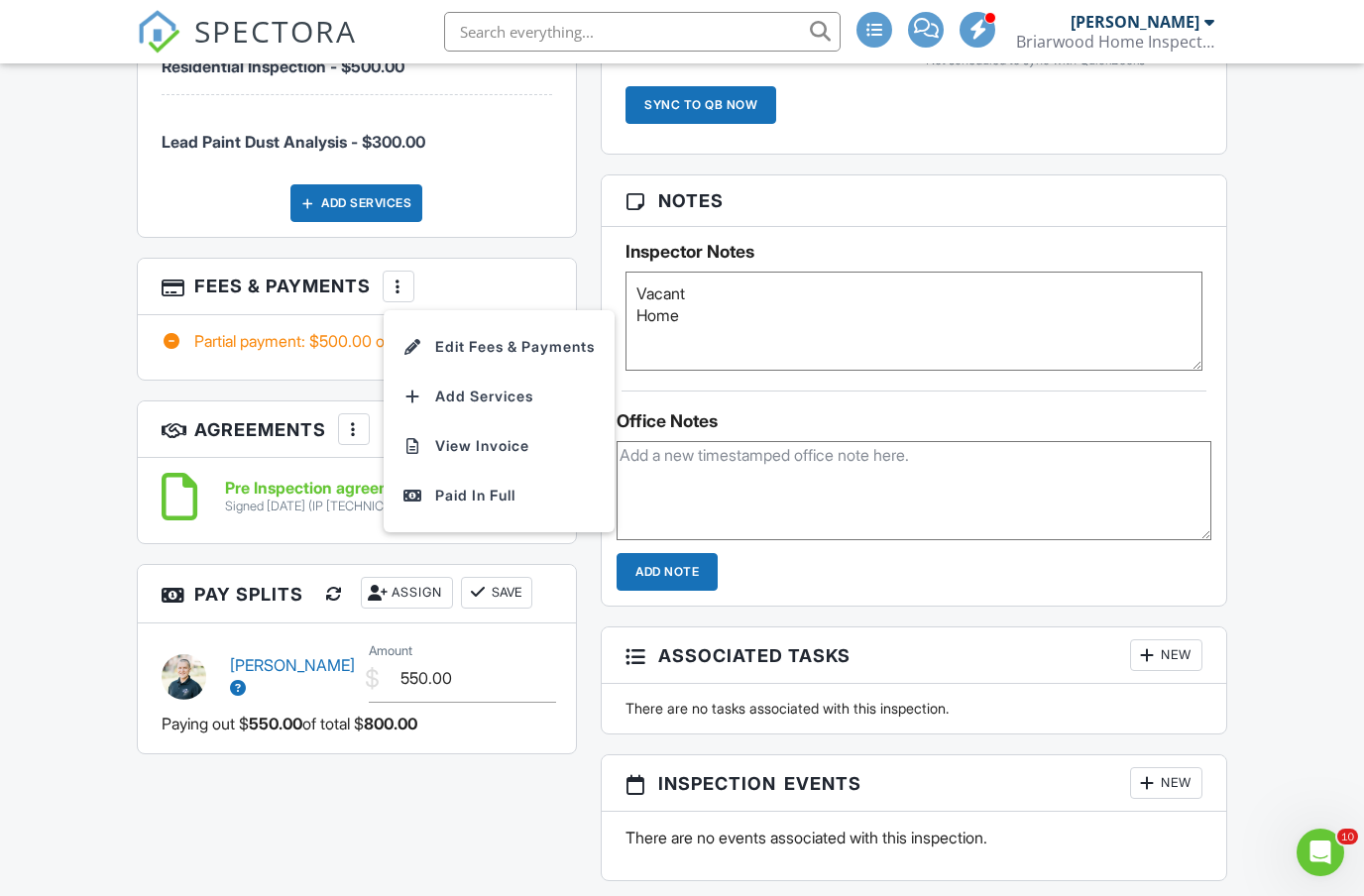 click on "Dashboard
New Inspection
Inspections
Calendar
Templates
Settings
Contacts
Pay Reports
Team
Support Center
Inspection Details
Client View
More
Property Details
Reschedule
Reorder / Copy
Share
Cancel
Delete
Print Order
Convert to V9
View Change Log
04/22/2025  4:30 pm
- 7:15 pm
7920 Lynch Rd
Dundalk, MD 21222
Built
1953
632
sq. ft.
Lot Size
2160
sq.ft.
1.0
bathrooms
+ − Leaflet  |  © MapTiler   © OpenStreetMap contributors
All emails and texts are disabled for this inspection!
Turn on emails and texts
Agreements Outdated
Dismiss
Update Agreements
(We'll use your  Automation settings  to determine if an email goes out to the client.)" at bounding box center [682, 372] 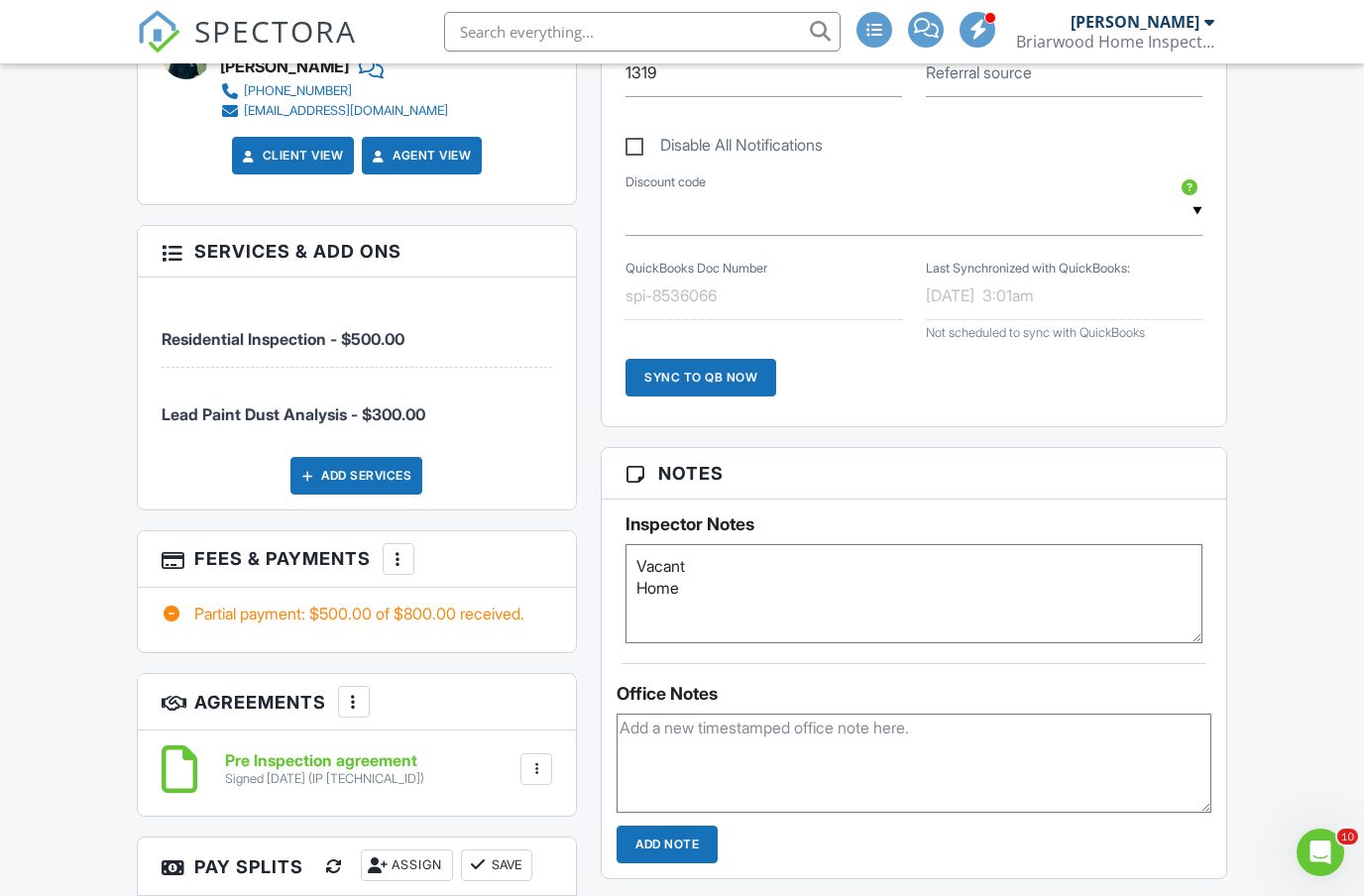 scroll, scrollTop: 1284, scrollLeft: 0, axis: vertical 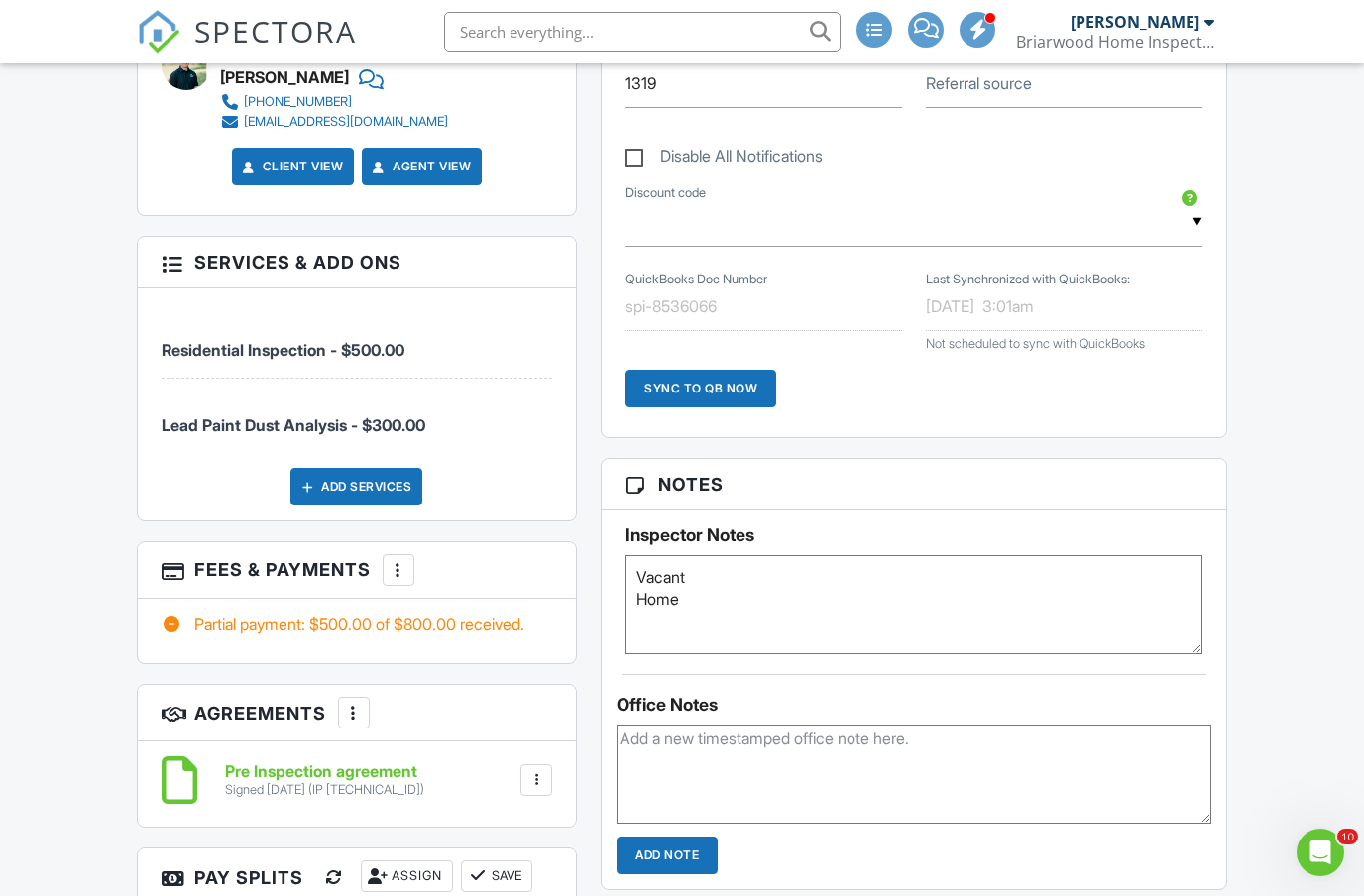 click at bounding box center [171, 262] 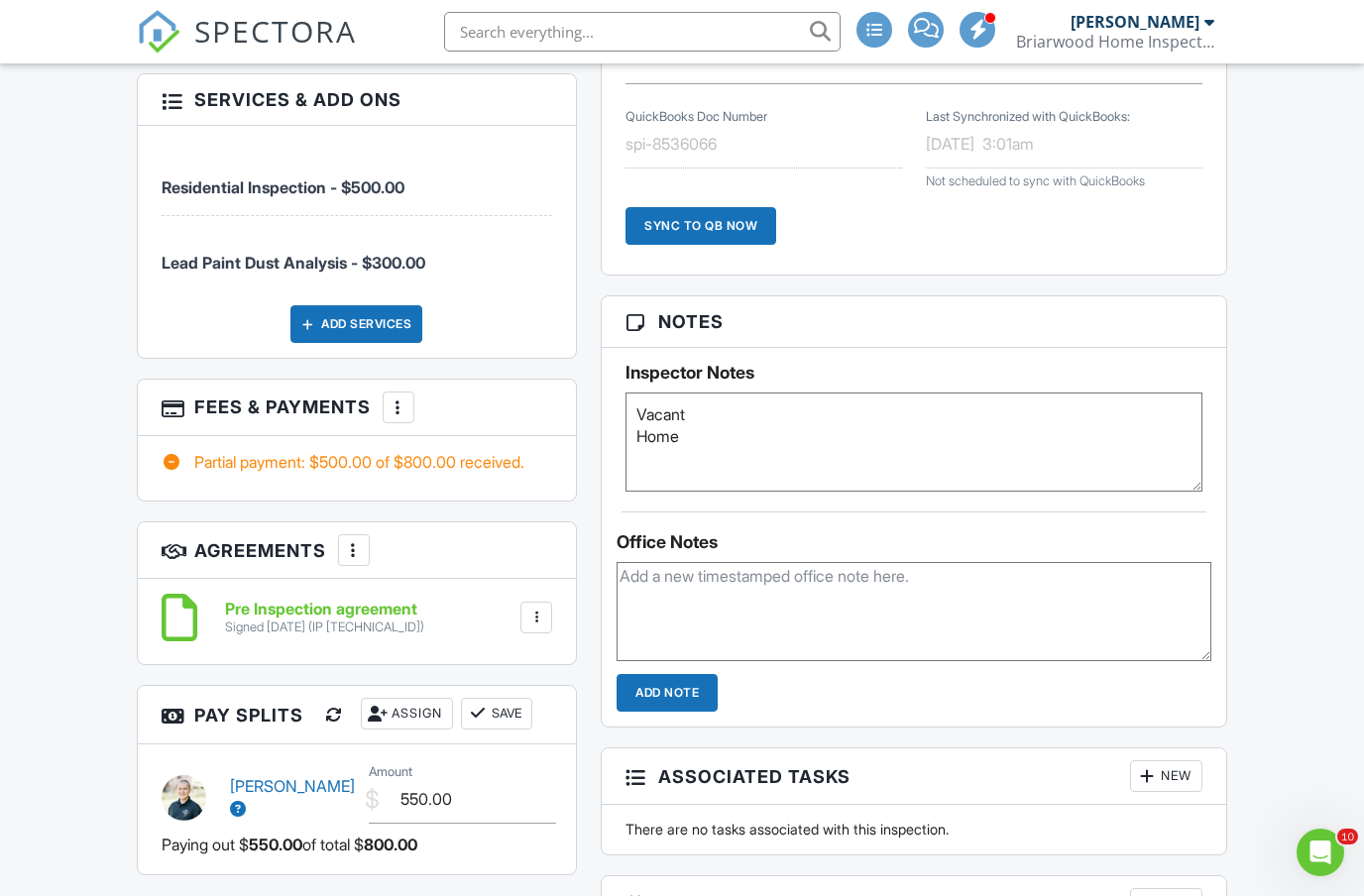 scroll, scrollTop: 1444, scrollLeft: 0, axis: vertical 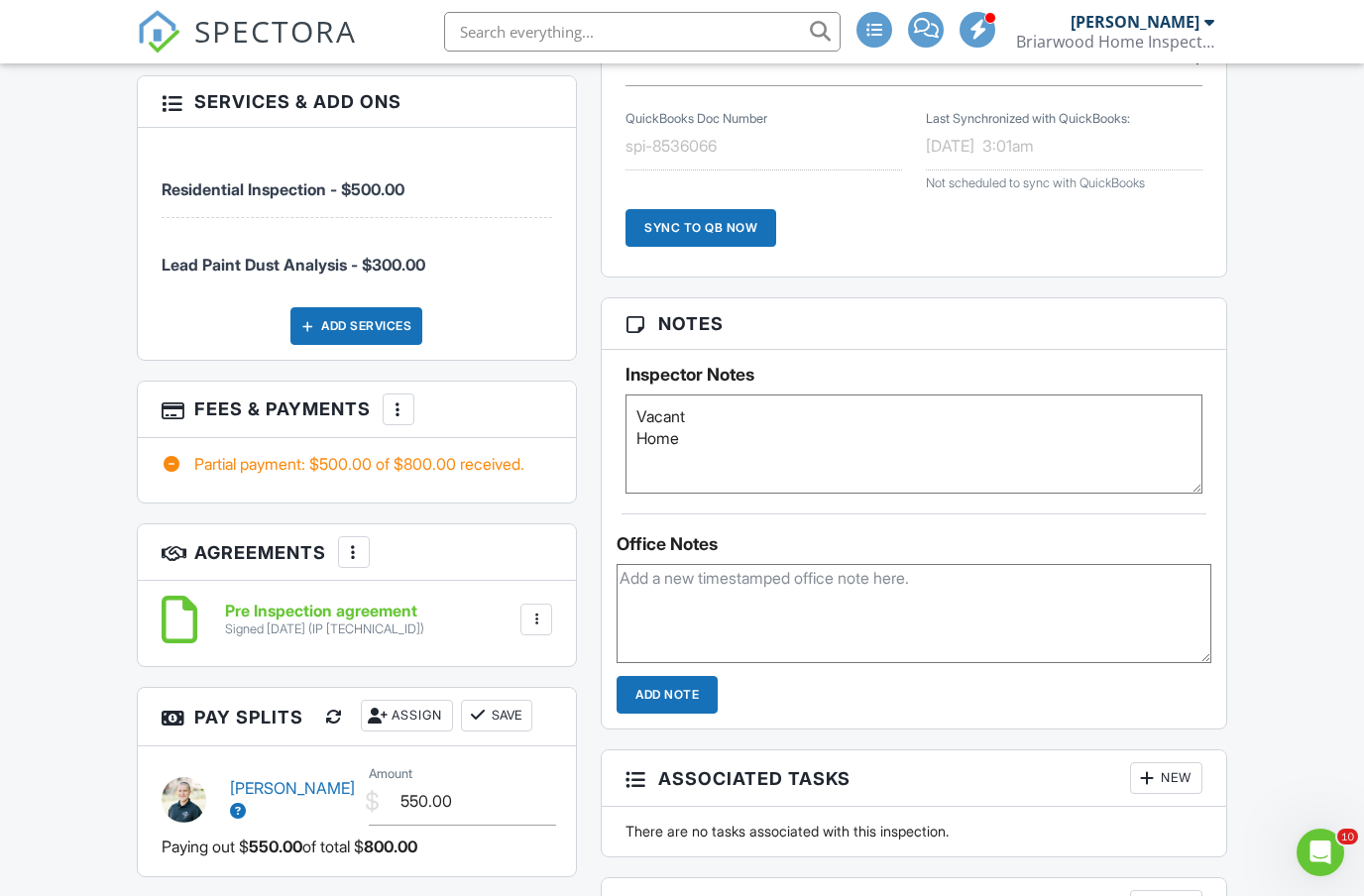click on "Partial payment: $500.00 of $800.00 received." at bounding box center [357, 464] 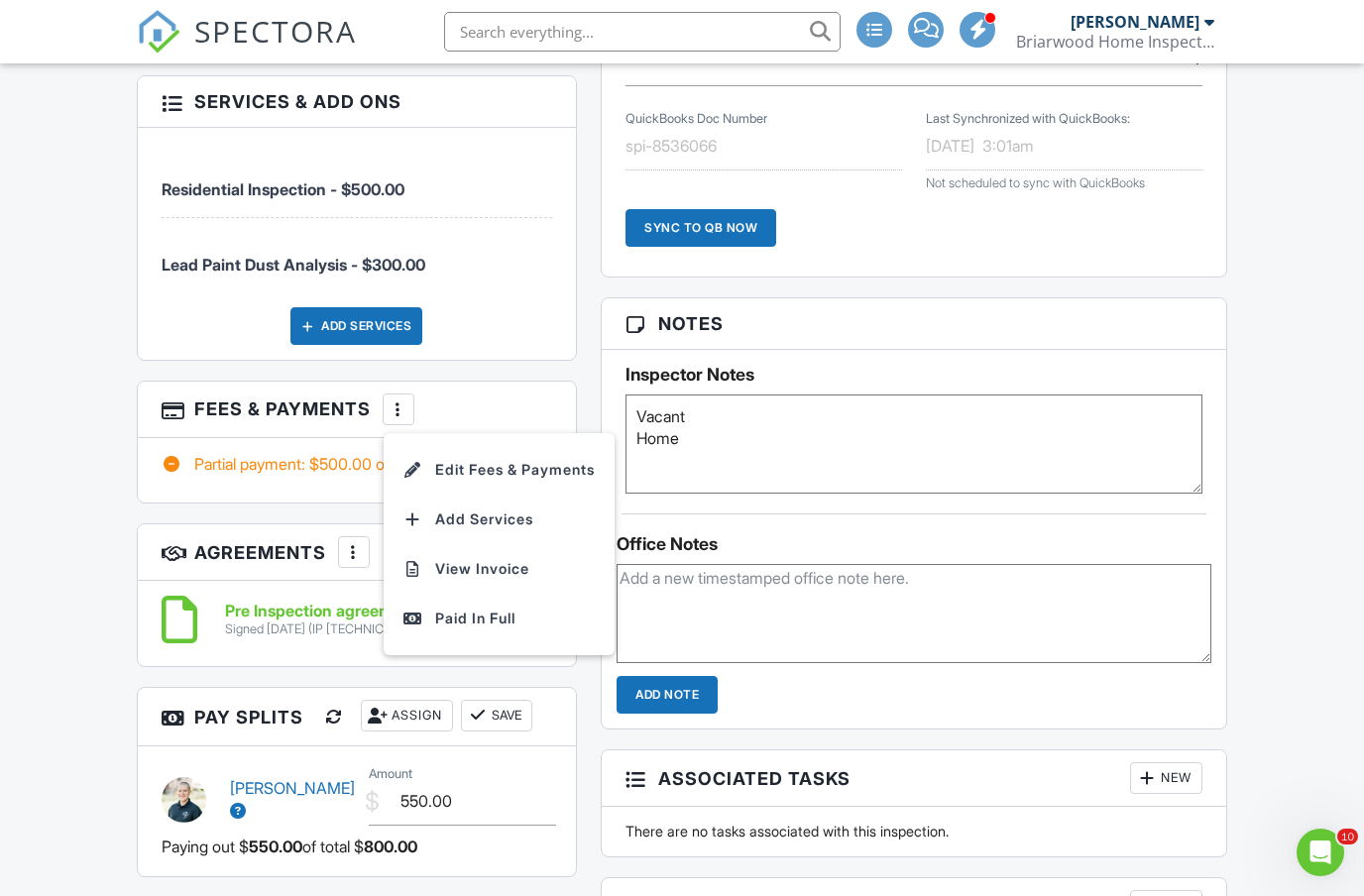 click on "View Invoice" at bounding box center [499, 569] 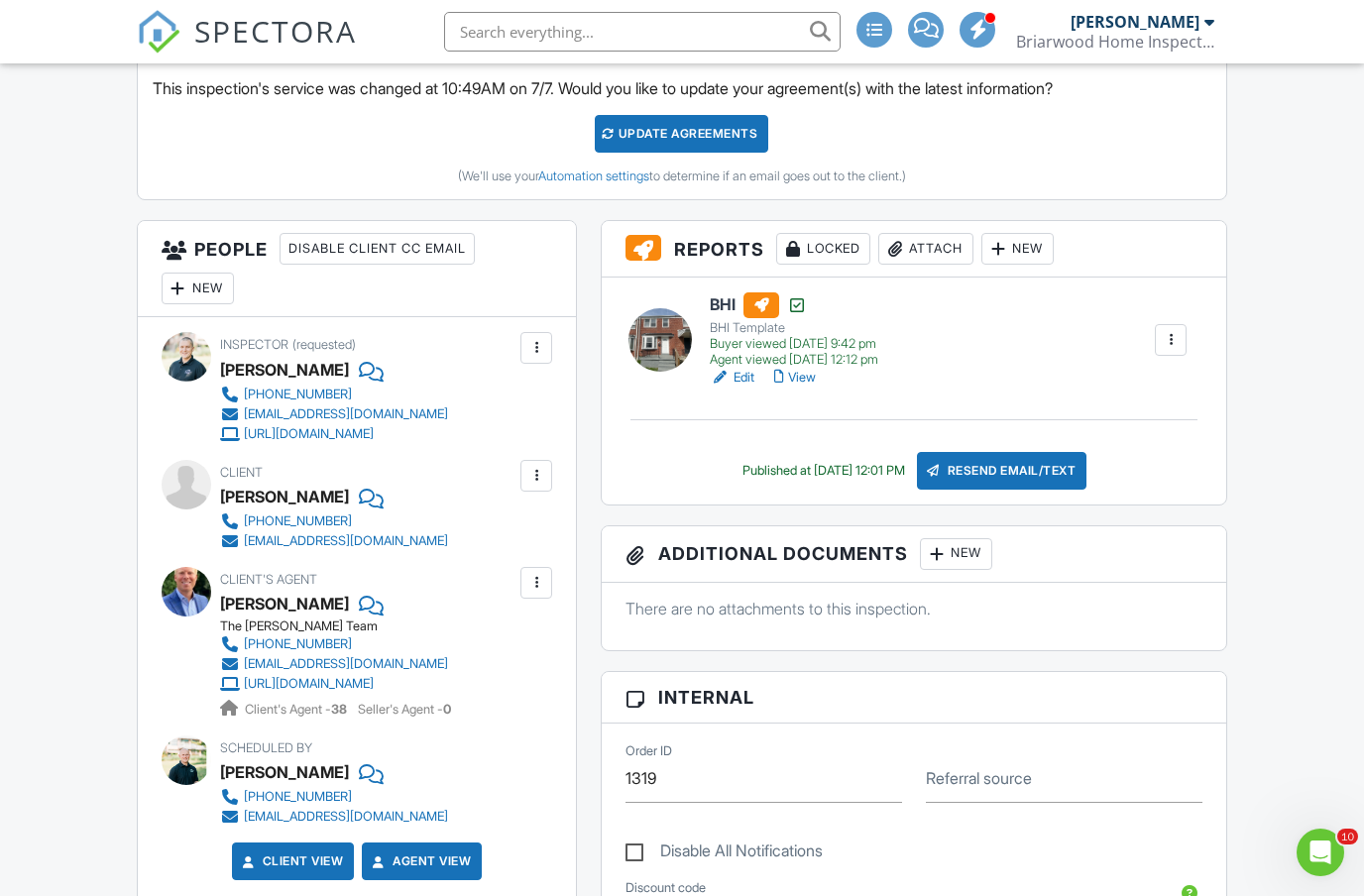 scroll, scrollTop: 603, scrollLeft: 0, axis: vertical 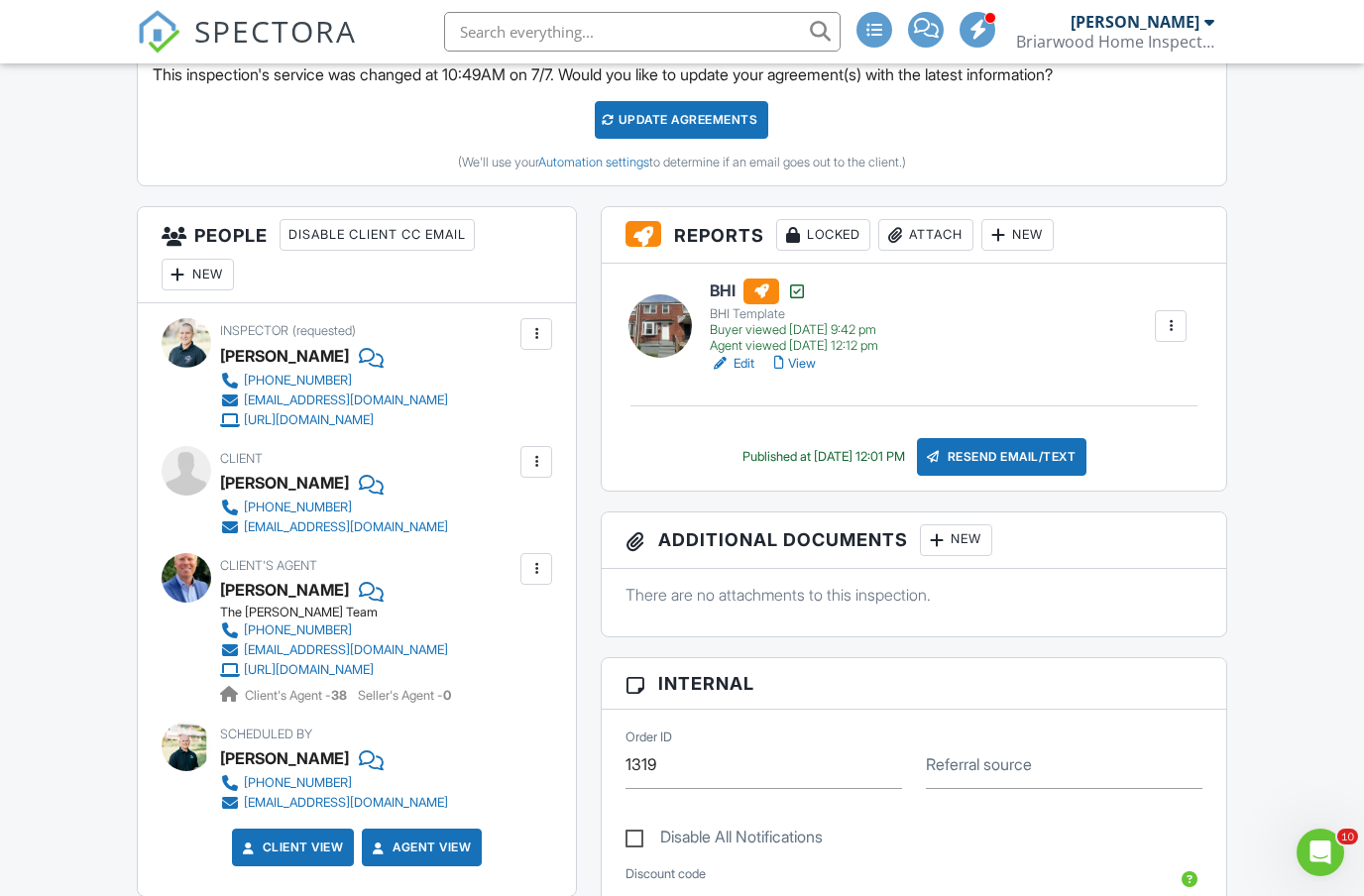 click on "Resend Email/Text" at bounding box center (1002, 457) 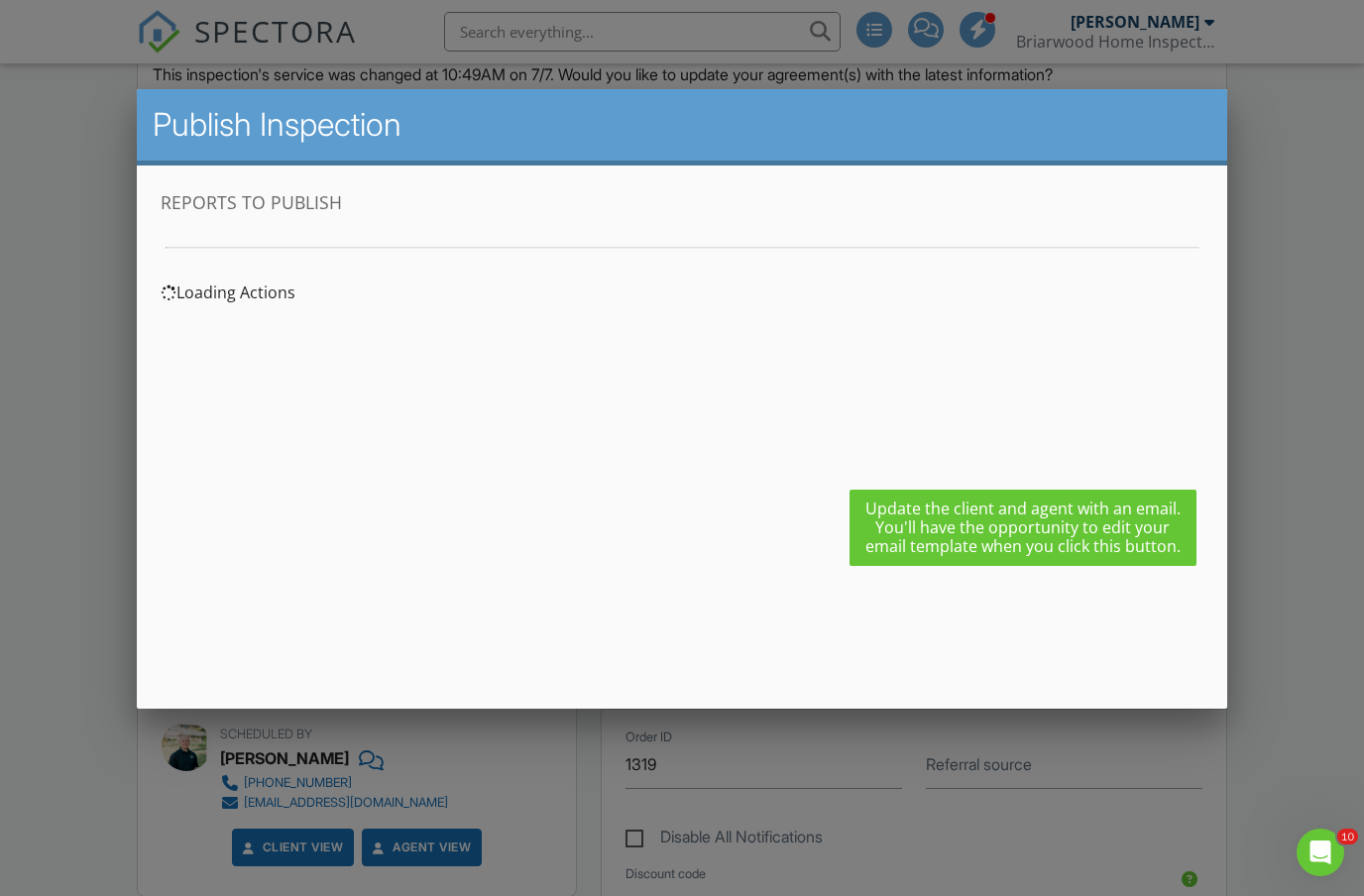scroll, scrollTop: 0, scrollLeft: 0, axis: both 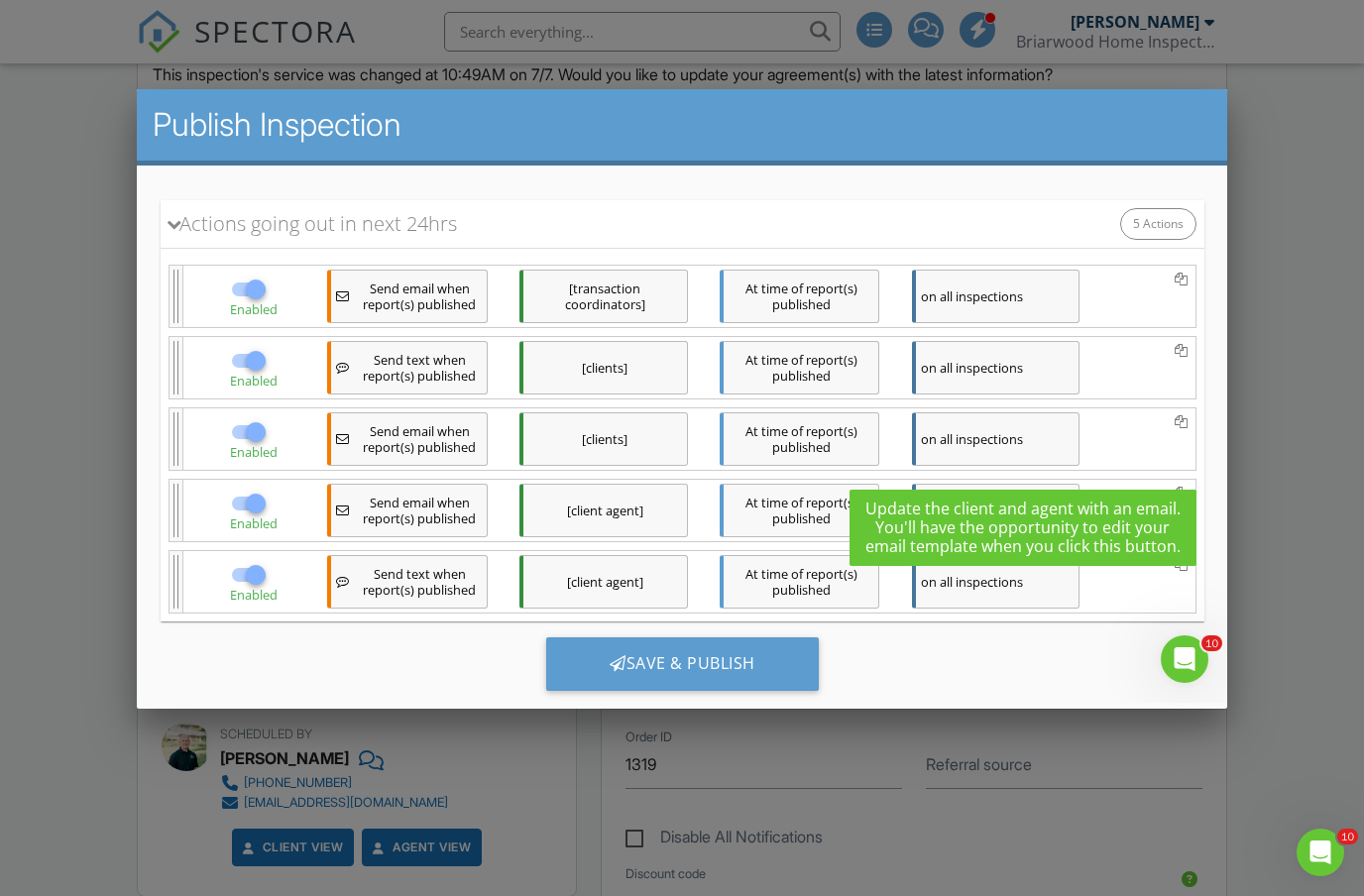 click at bounding box center [682, 461] 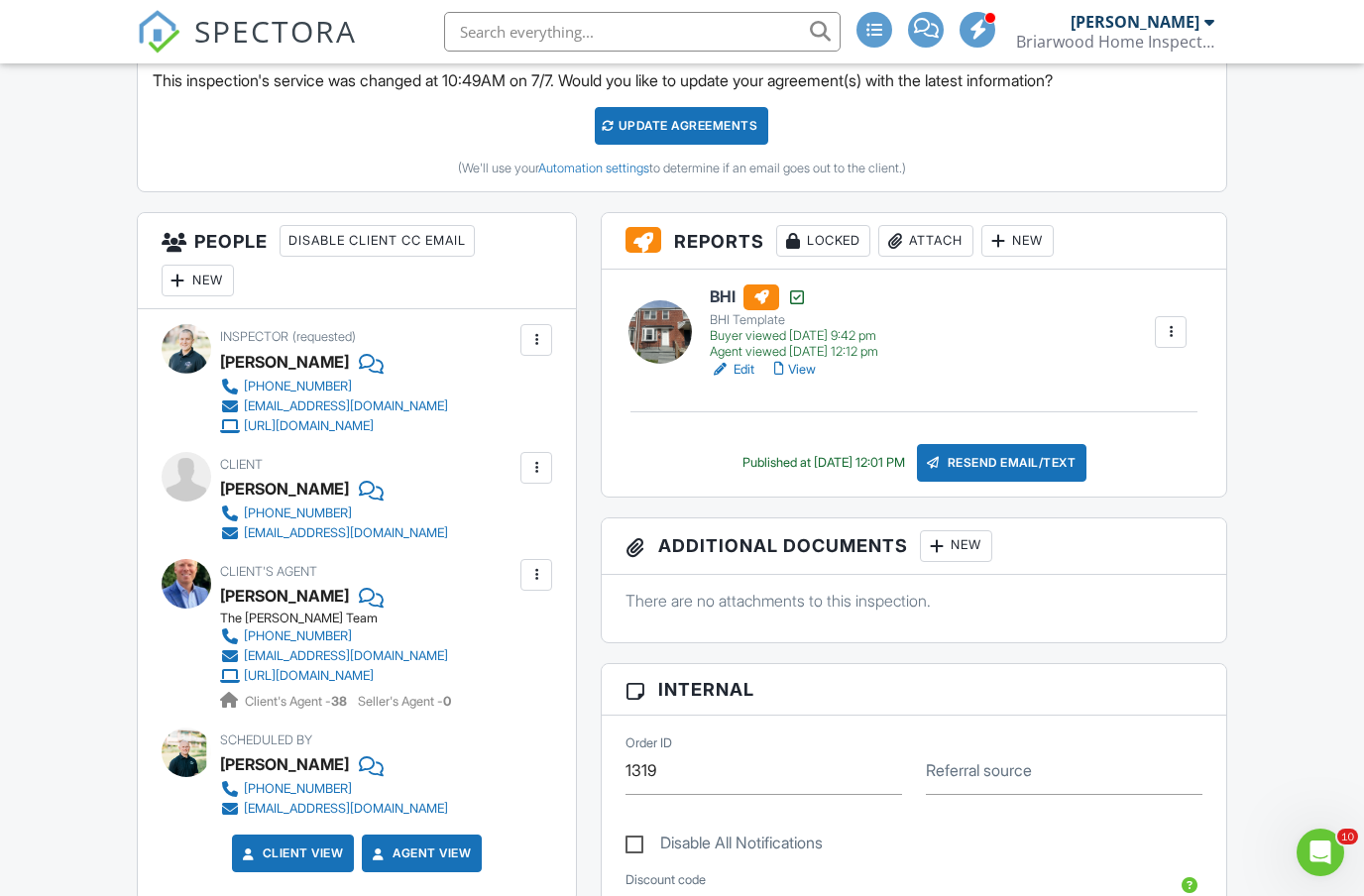 scroll, scrollTop: 610, scrollLeft: 0, axis: vertical 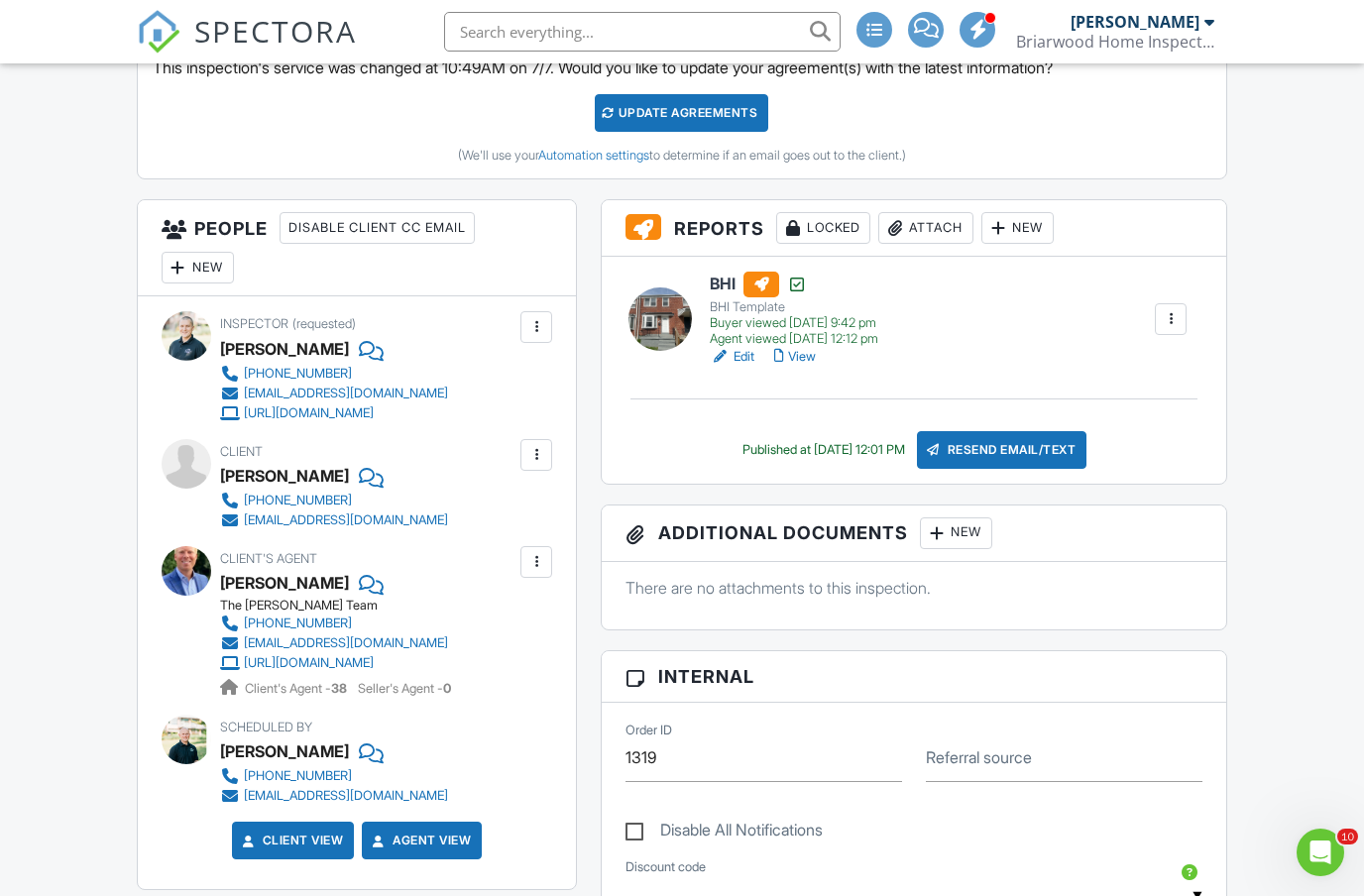 click on "New" at bounding box center (197, 268) 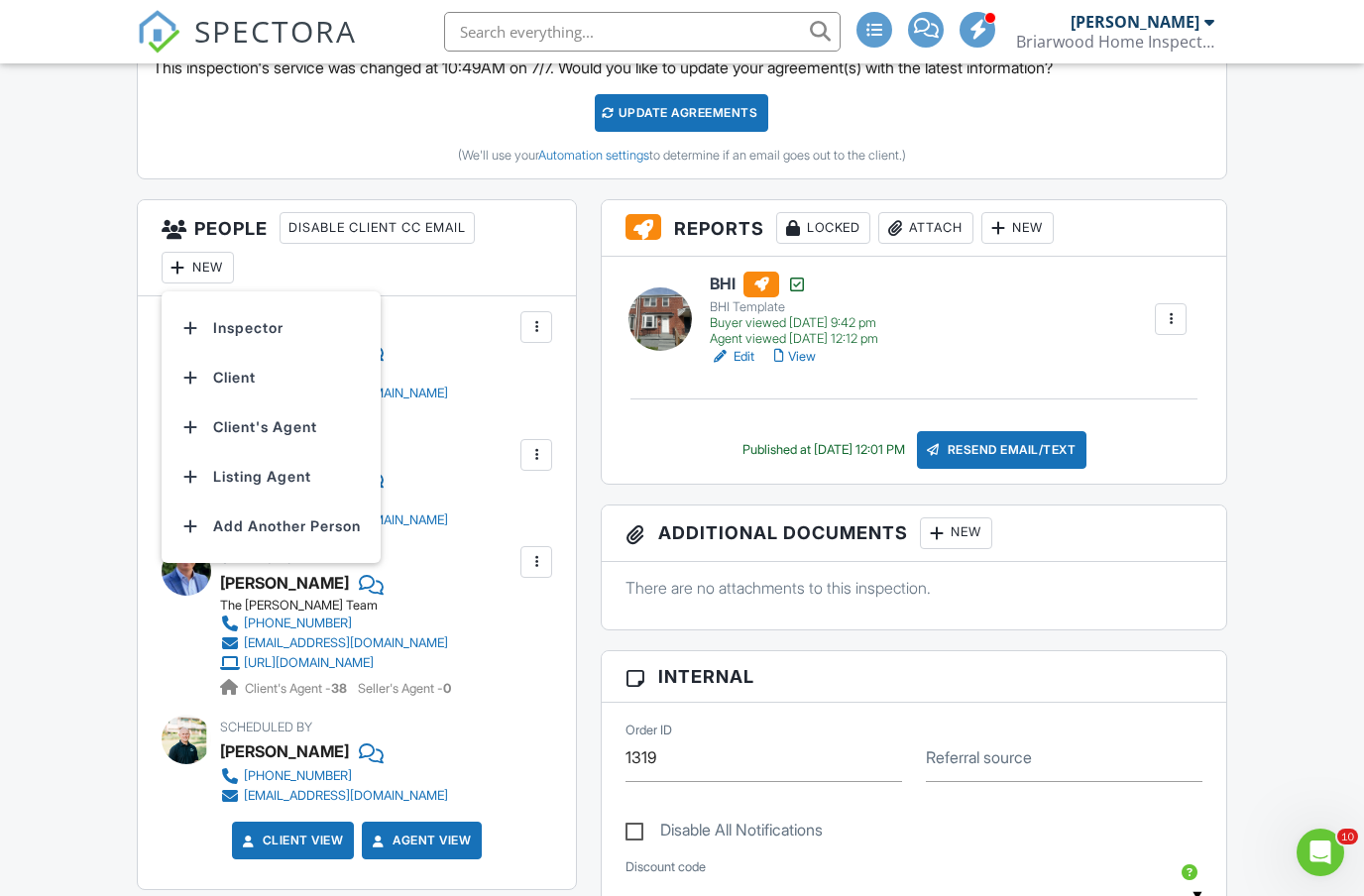 click at bounding box center (191, 526) 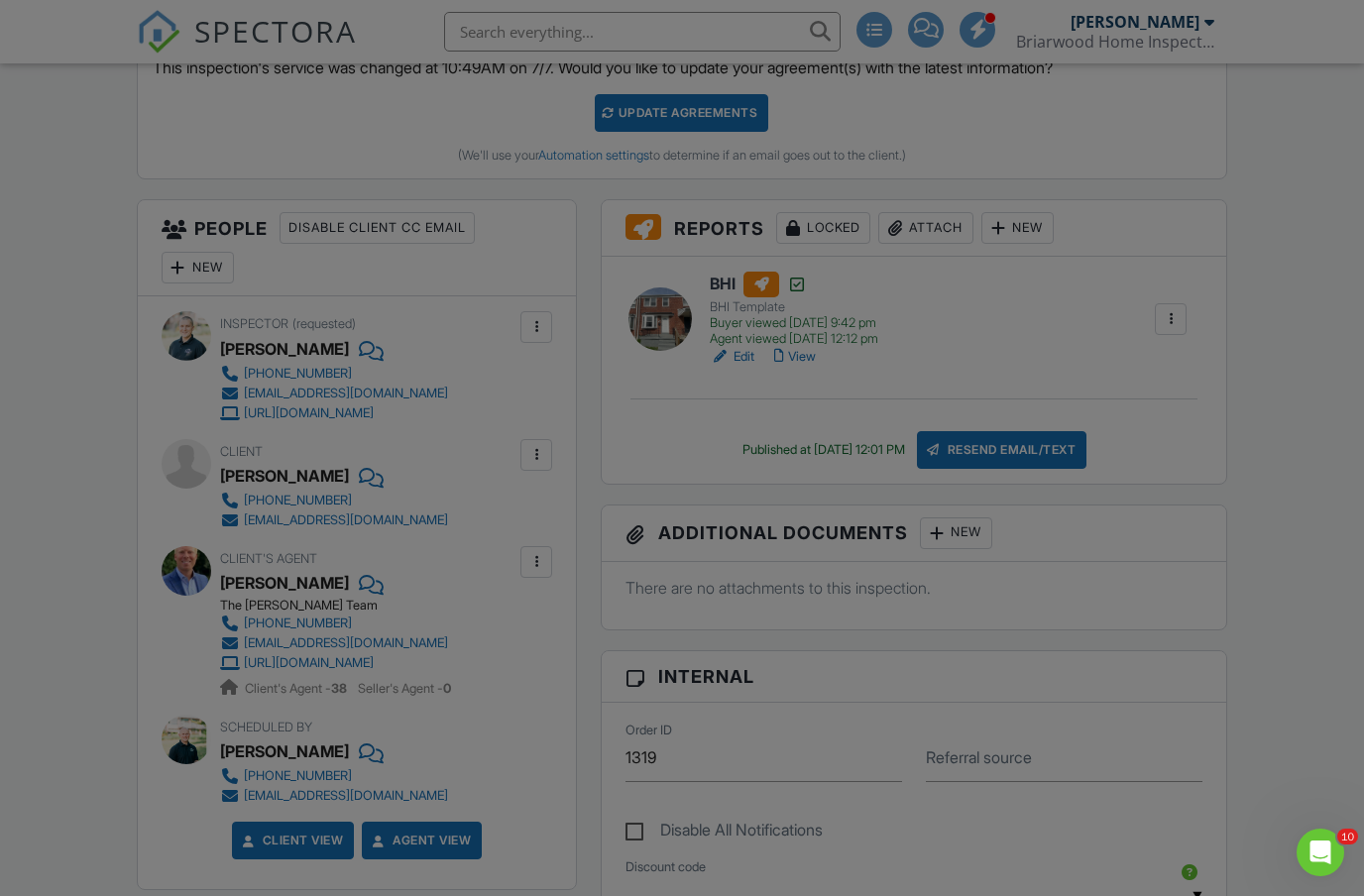 click at bounding box center (682, 461) 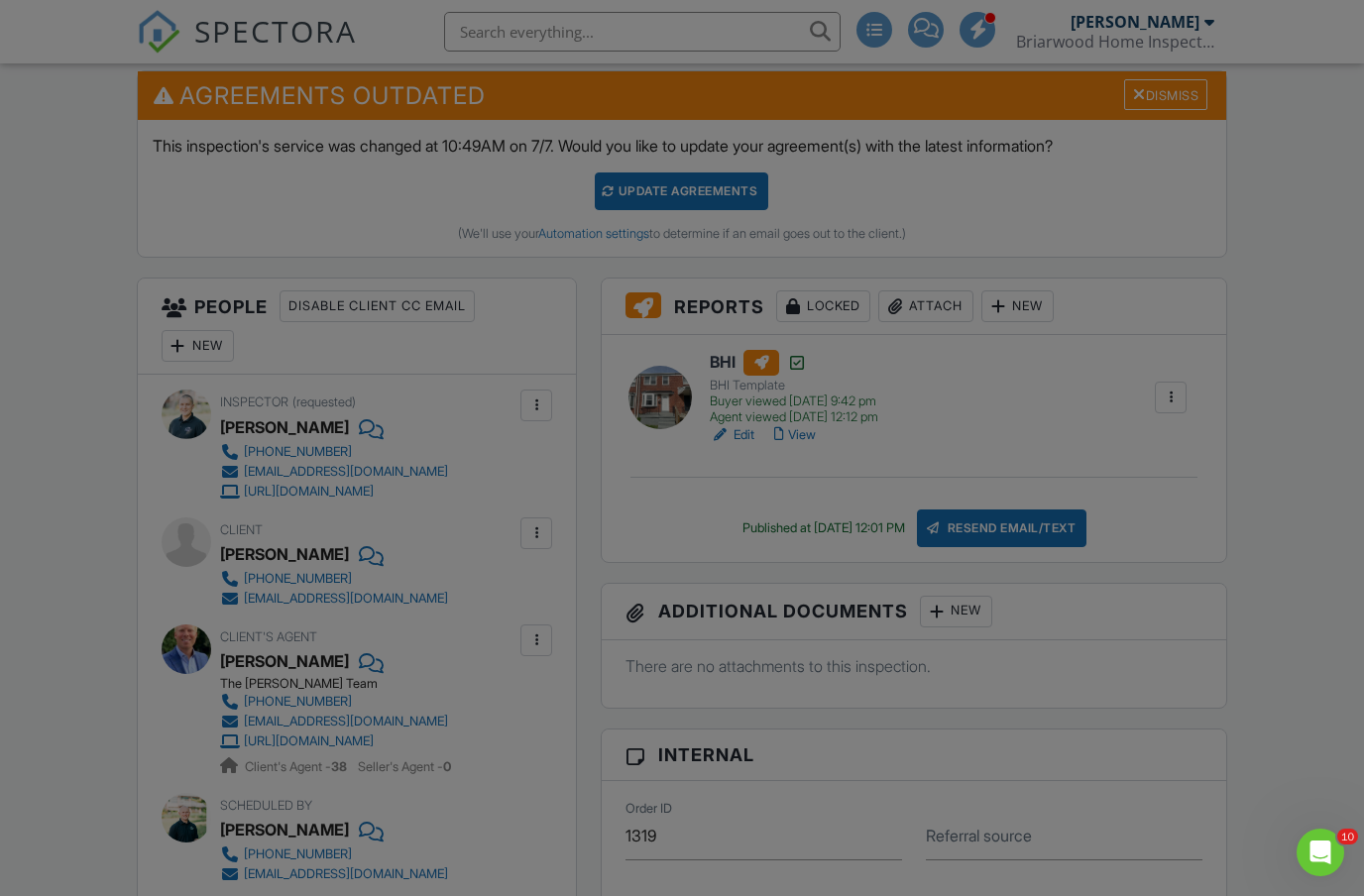scroll, scrollTop: 0, scrollLeft: 0, axis: both 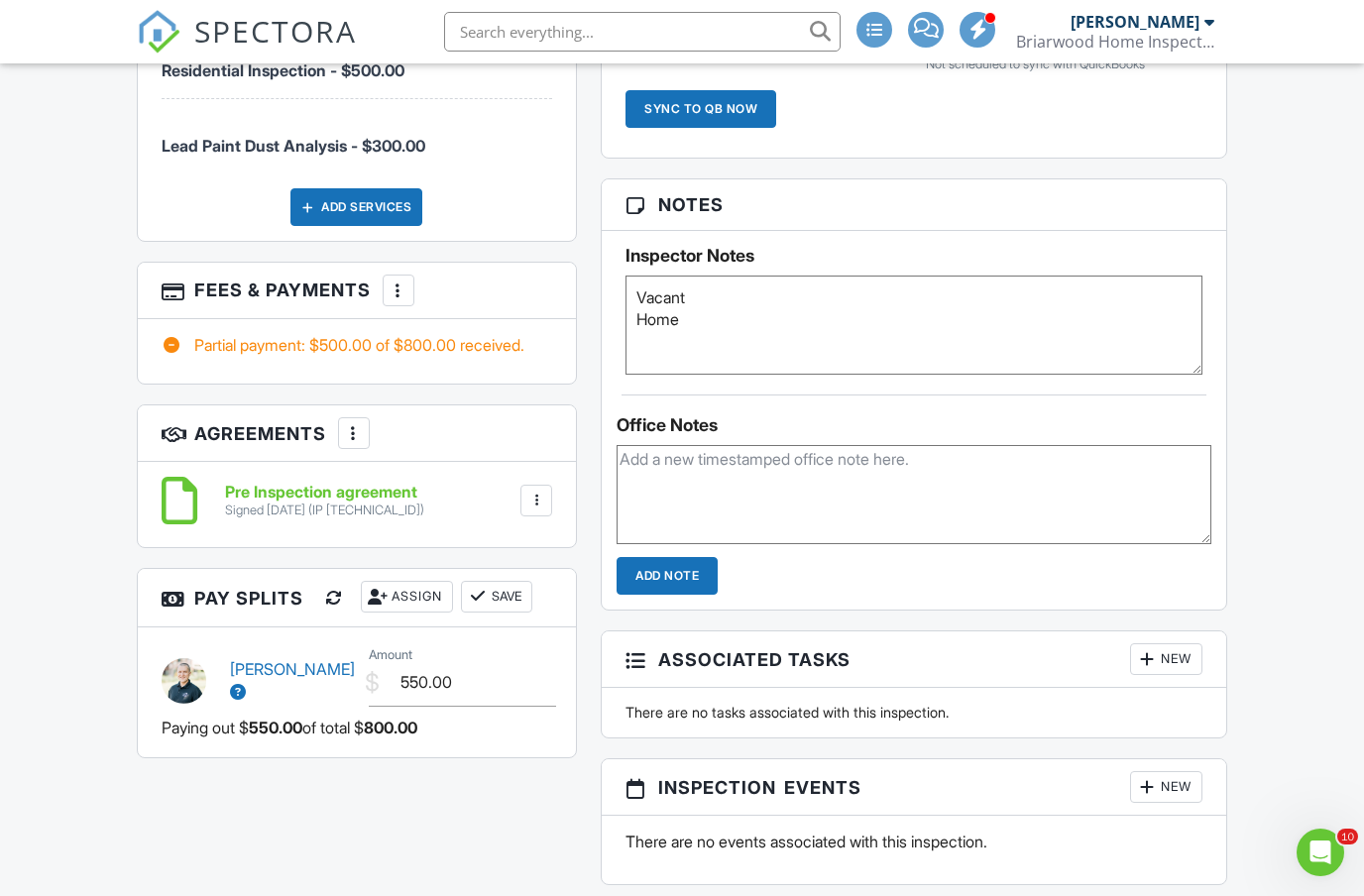 click at bounding box center (1320, 852) 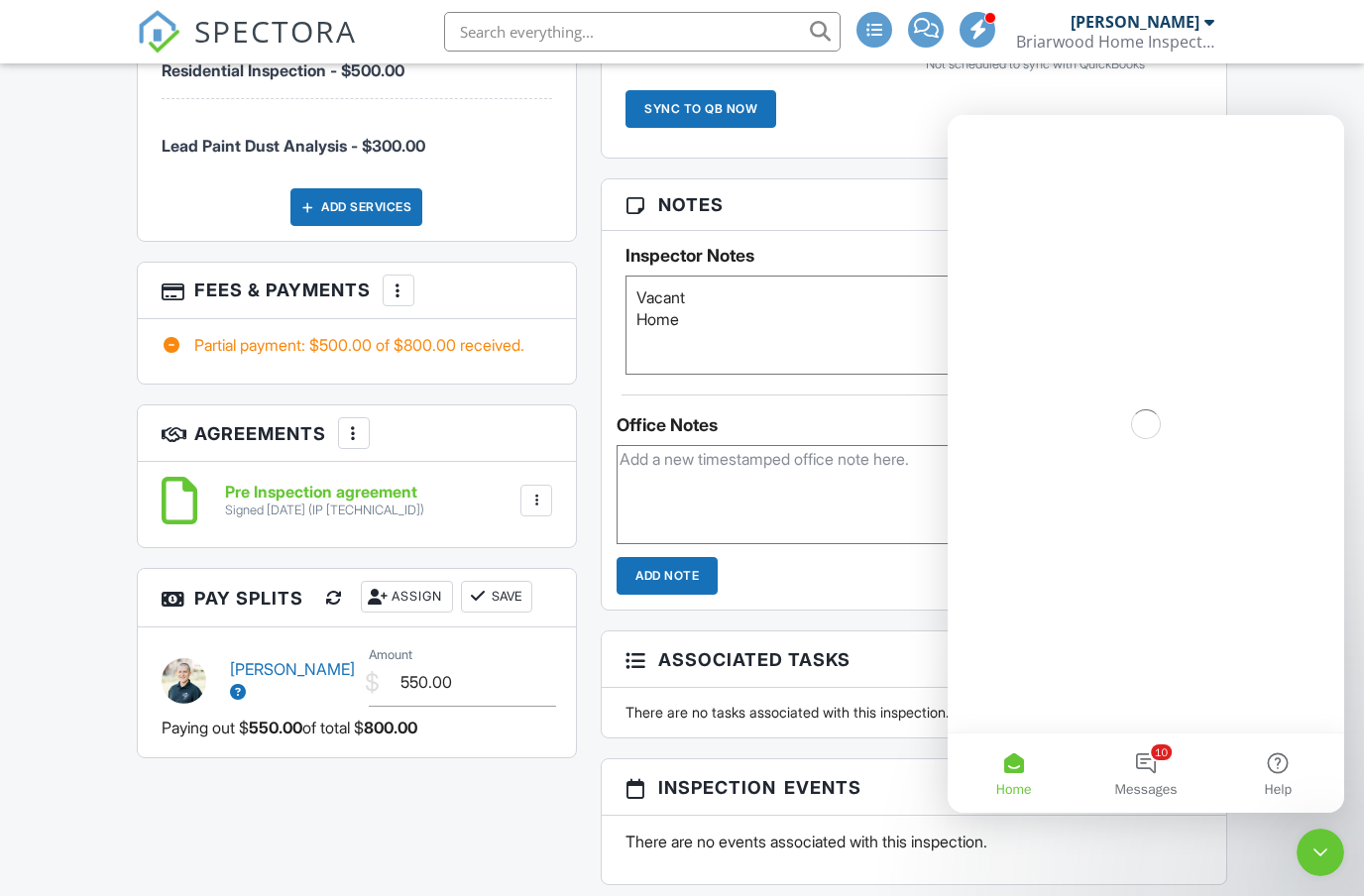 scroll, scrollTop: 0, scrollLeft: 0, axis: both 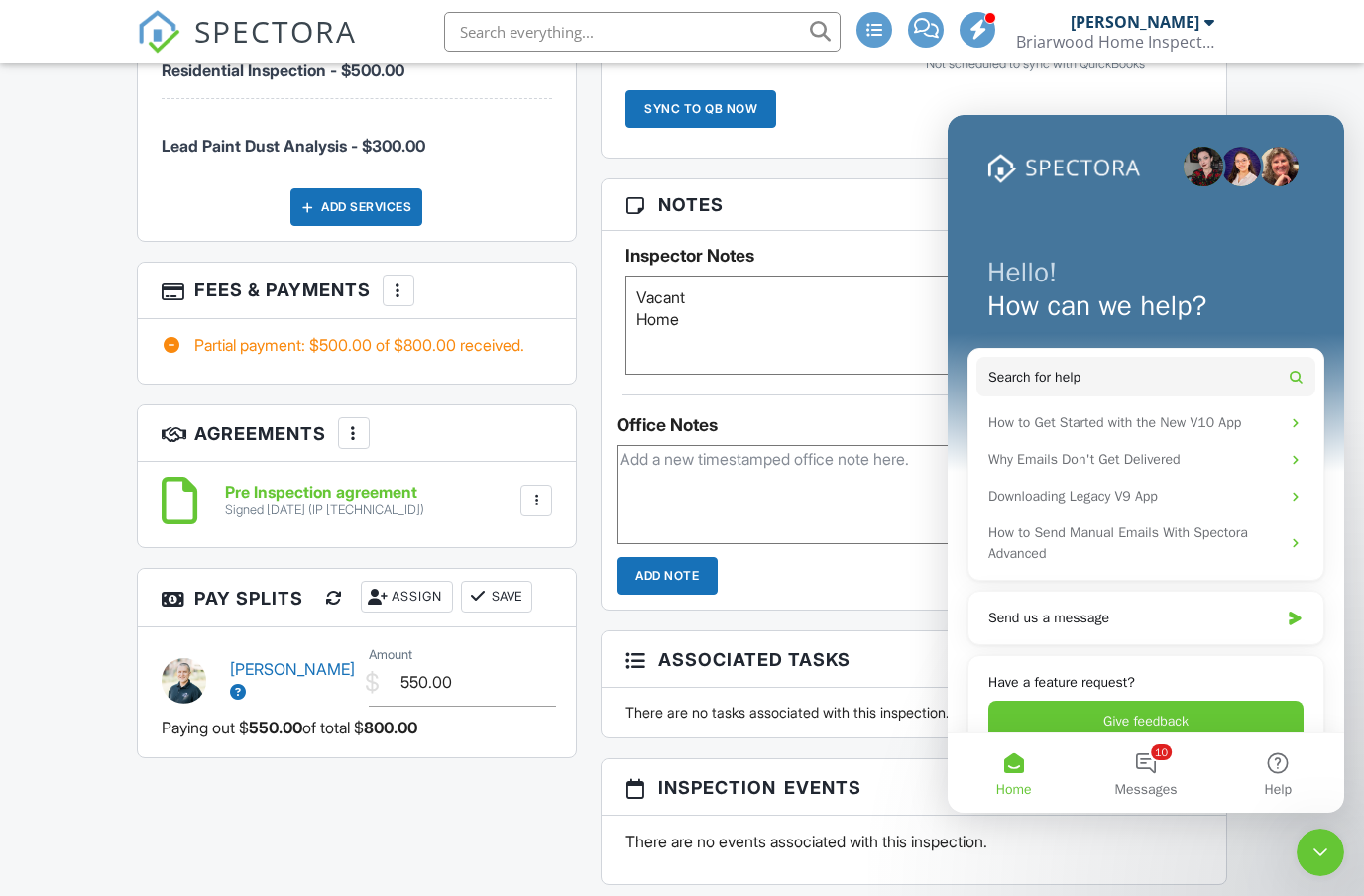 click on "Search for help" at bounding box center [1146, 377] 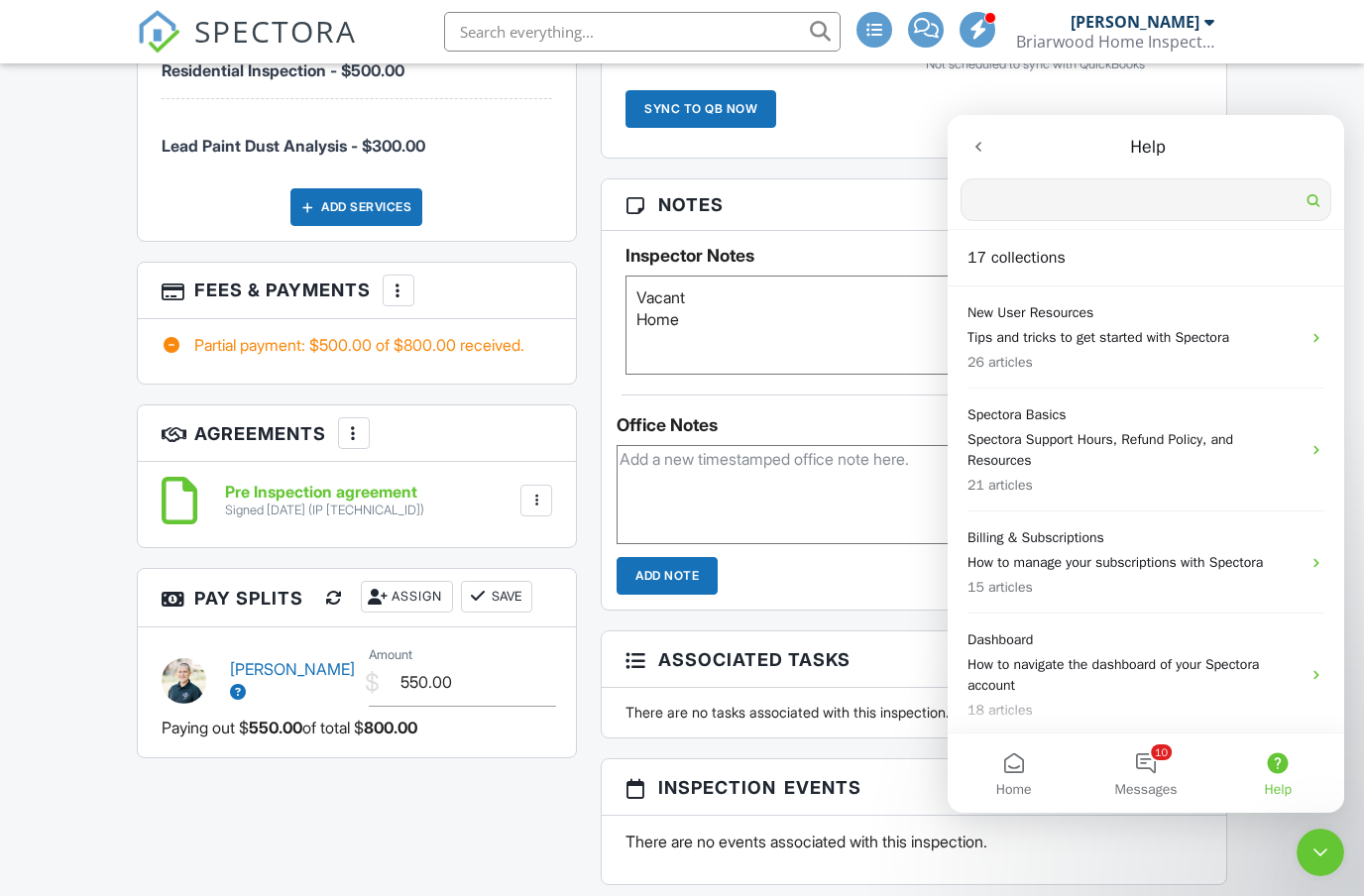 click at bounding box center (1146, 199) 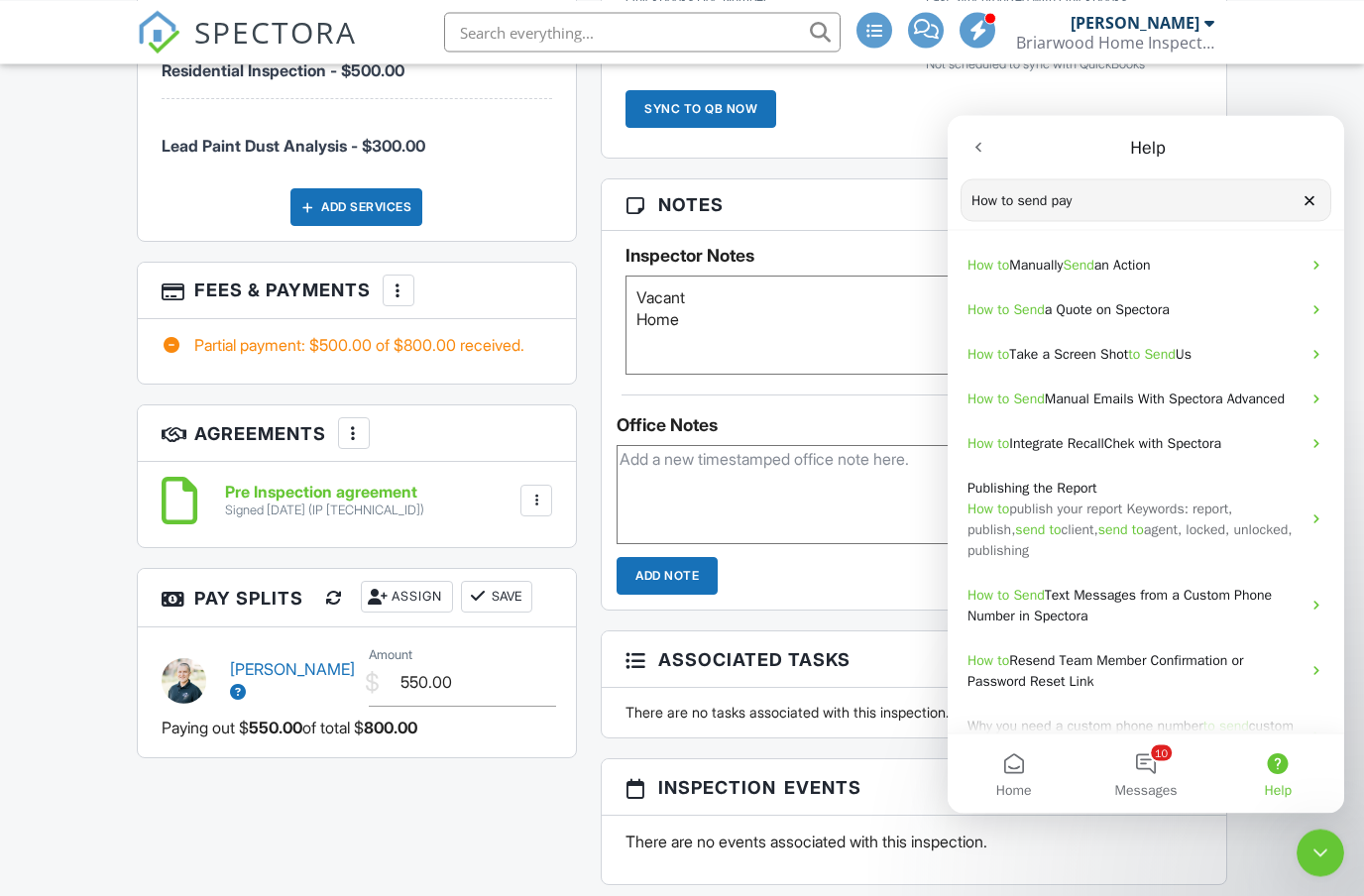 scroll, scrollTop: 0, scrollLeft: 0, axis: both 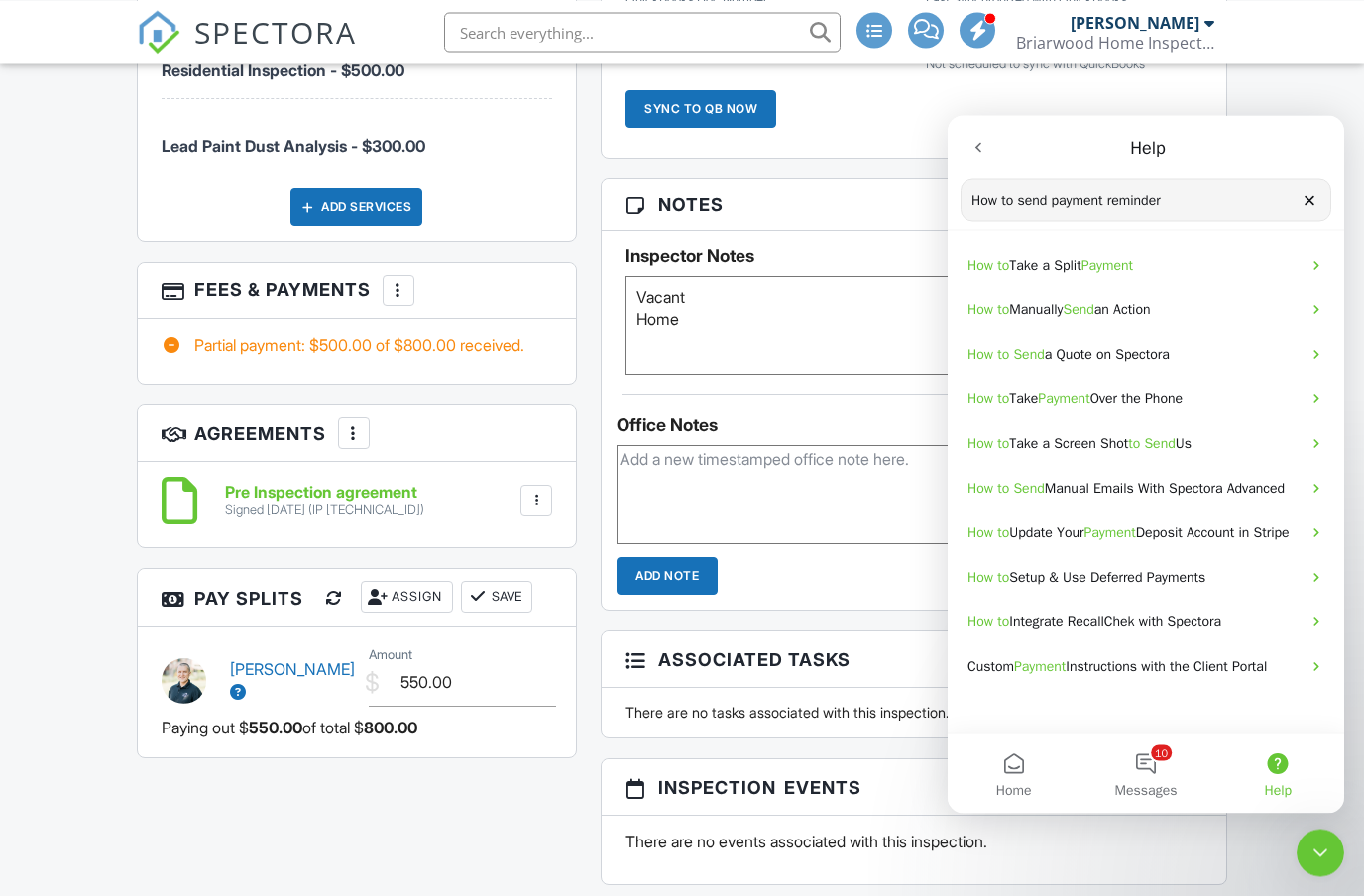 type on "How to send payment reminder" 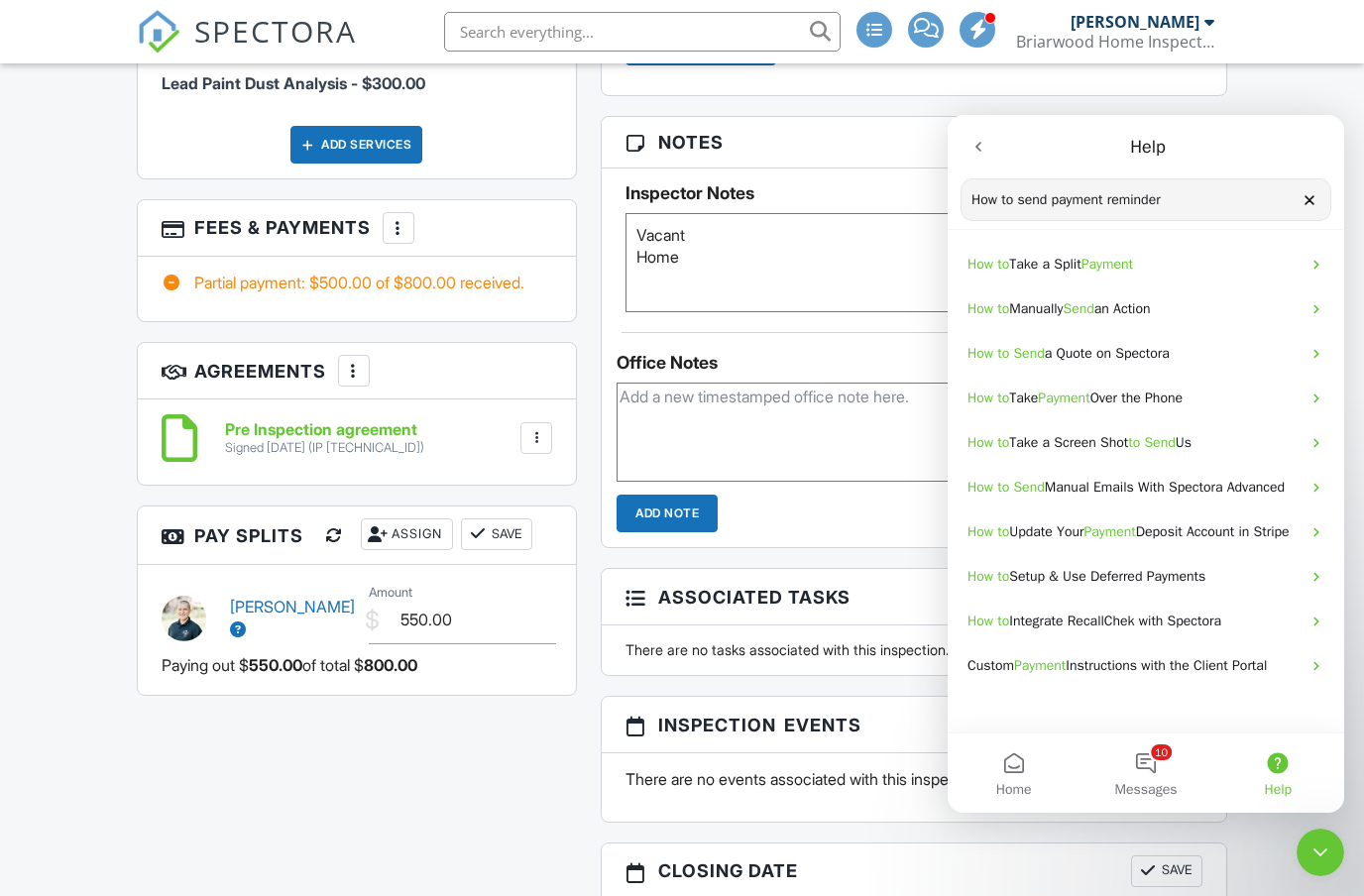 scroll, scrollTop: 1612, scrollLeft: 0, axis: vertical 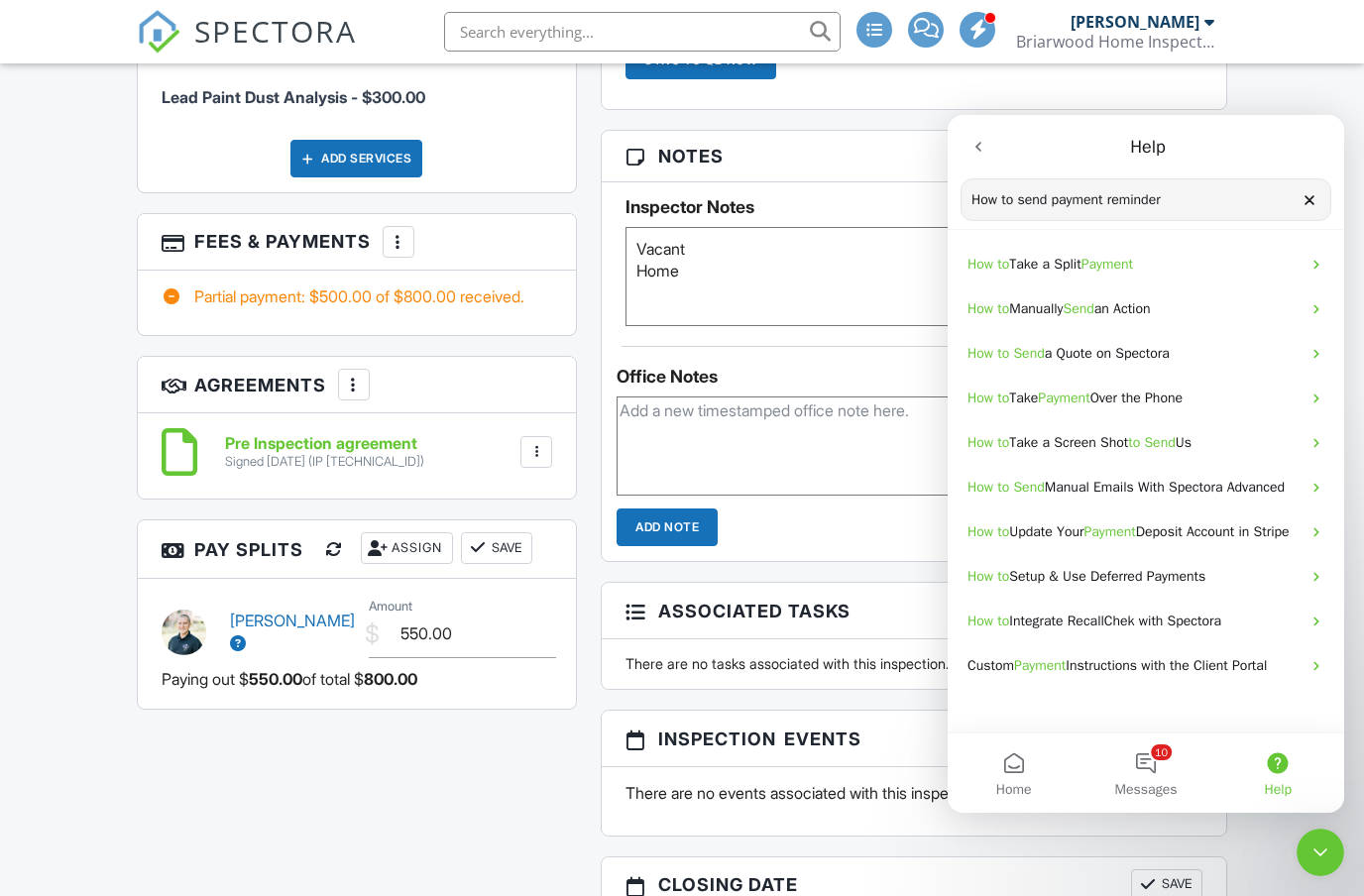 click on "How   to  Manually  Send  an Action" at bounding box center (1134, 308) 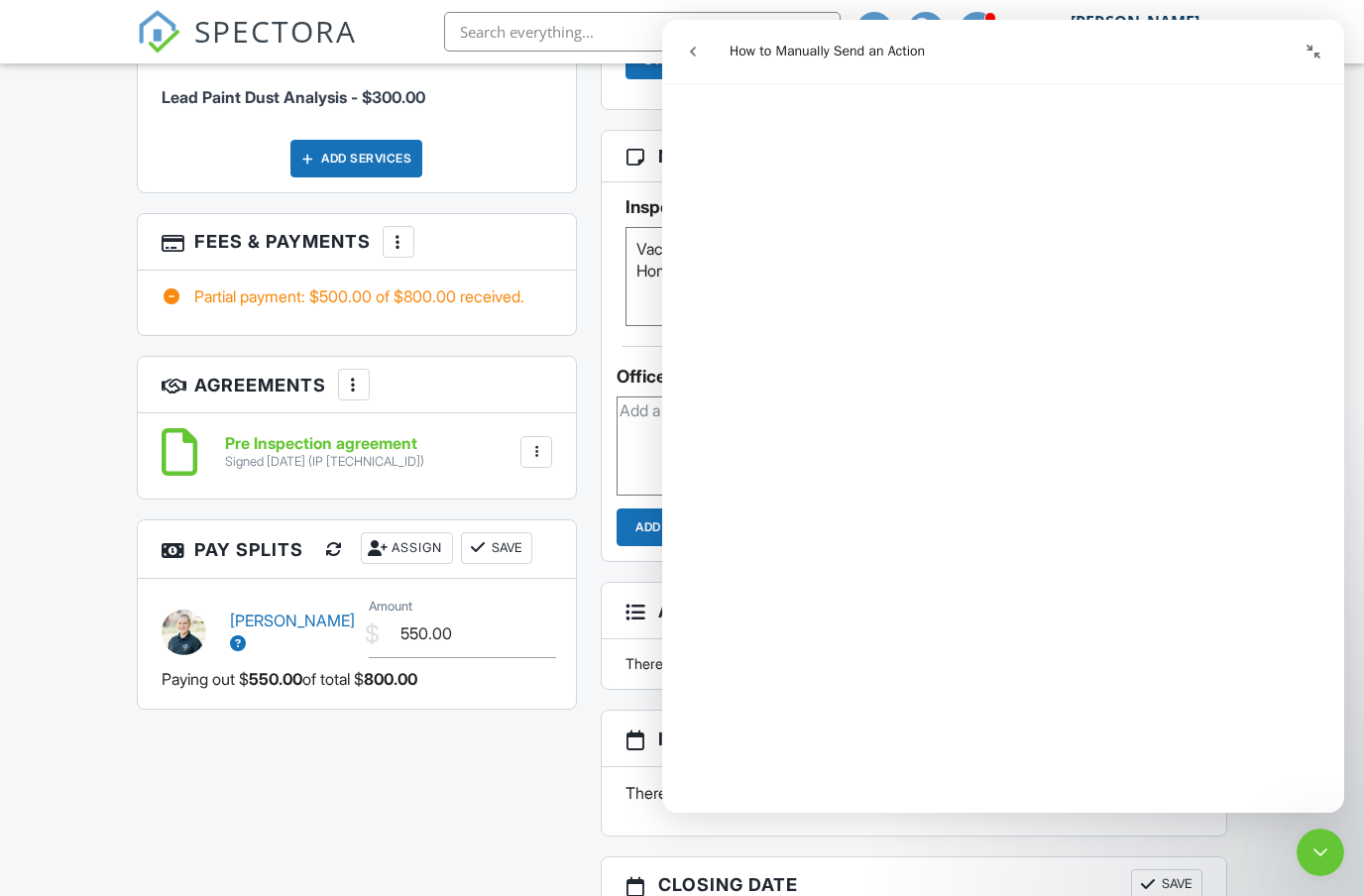 scroll, scrollTop: 647, scrollLeft: 0, axis: vertical 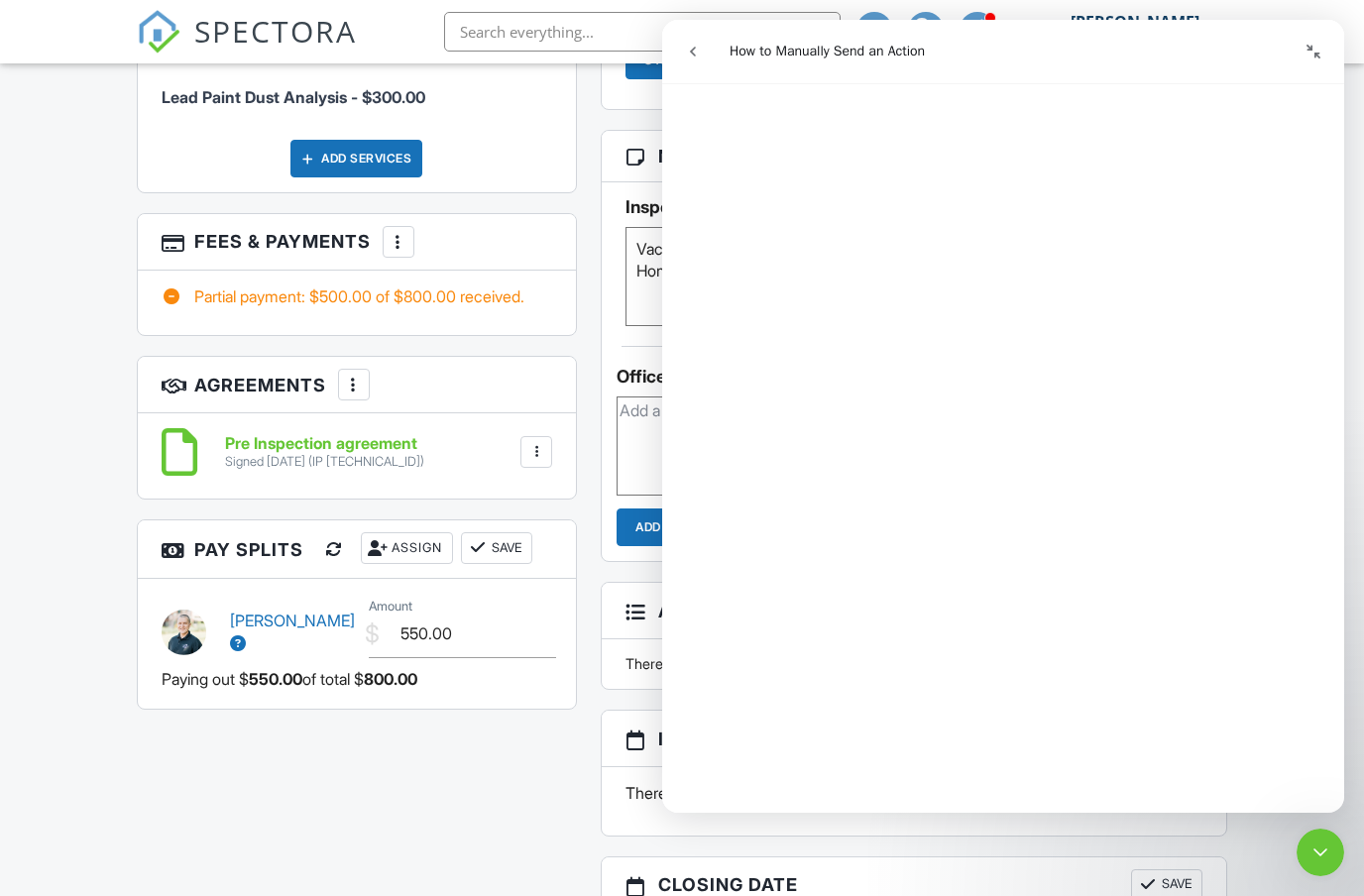 click on "All emails and texts are disabled for this inspection!
All emails and texts have been disabled for this inspection. This may have happened due to someone manually disabling them or this inspection being unconfirmed when it was scheduled. To re-enable emails and texts for this inspection, click the button below.
Turn on emails and texts
Agreements Outdated
Dismiss
This inspection's service was changed at 10:49AM on 7/7. Would you like to update your agreement(s) with the latest information?
Update Agreements
(We'll use your  Automation settings  to determine if an email goes out to the client.)
Reports
Locked
Attach
New
BHI
BHI Template
Buyer viewed 06/20/2025  9:42 pm
Agent viewed 04/23/2025 12:12 pm
Edit
View
Copy
Reinspection Report
View Log
RRB Log
Delete
Resend Email/Text" at bounding box center [682, 79] 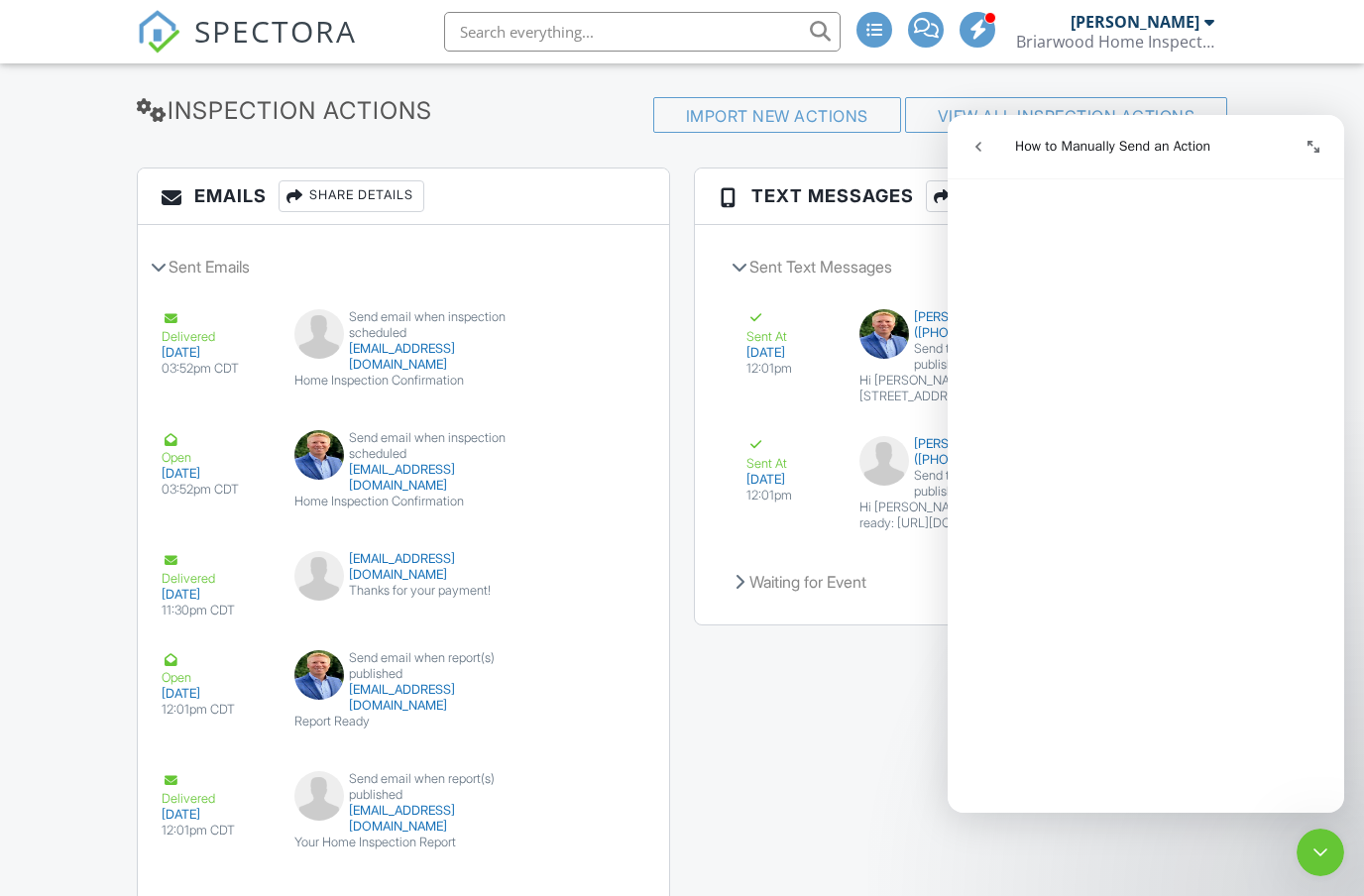 scroll, scrollTop: 2858, scrollLeft: 0, axis: vertical 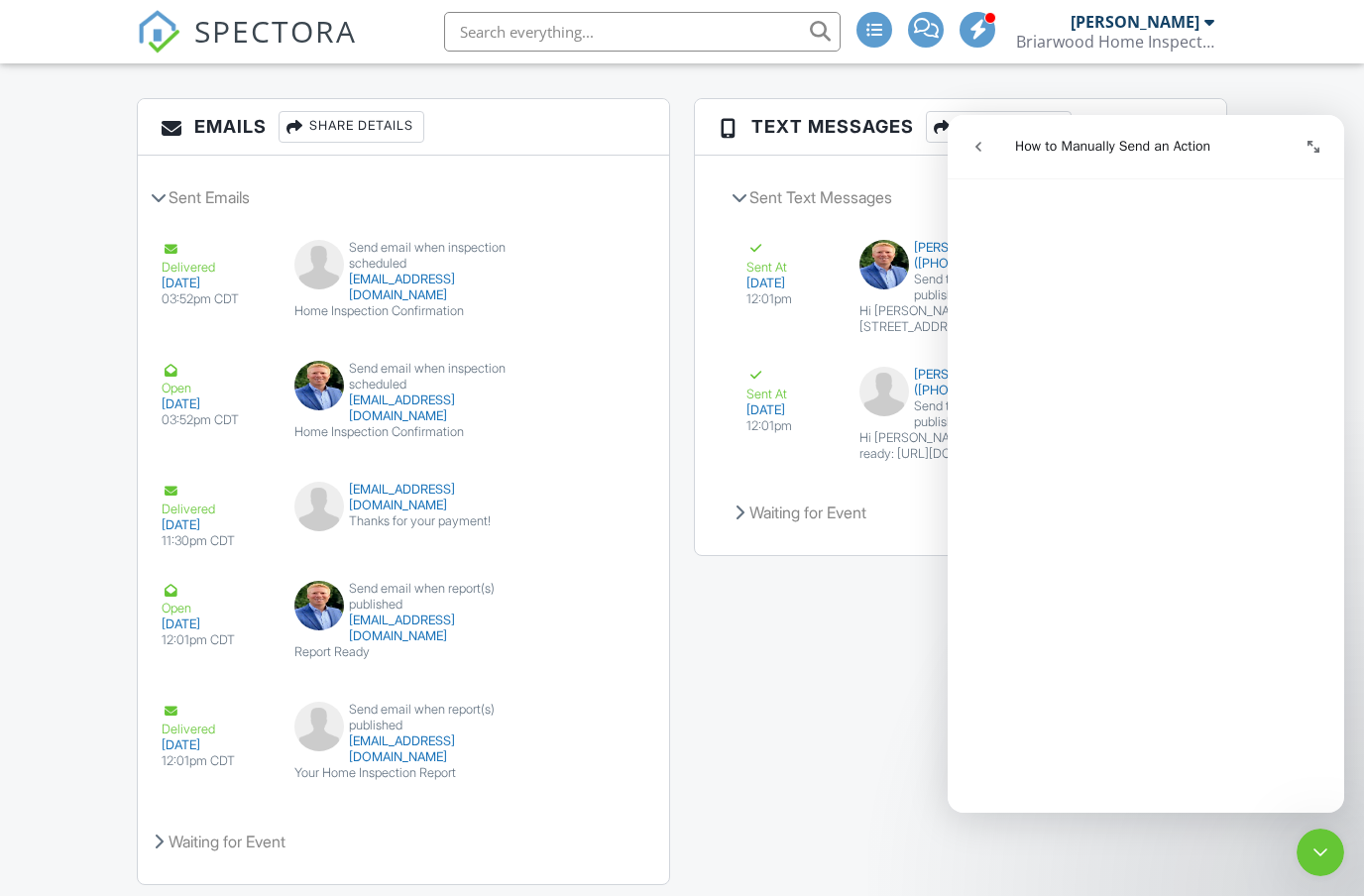 click at bounding box center (978, 147) 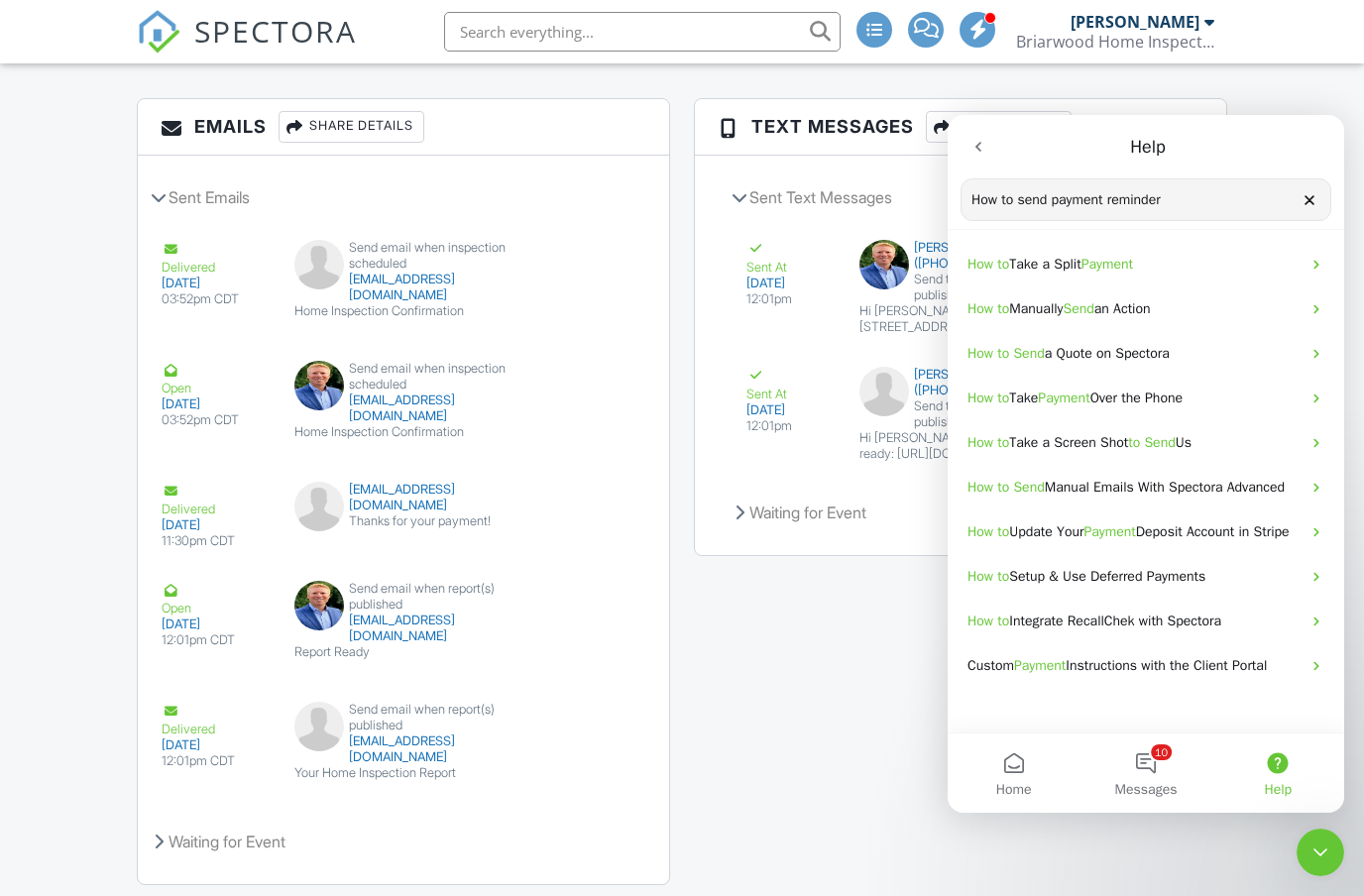 click 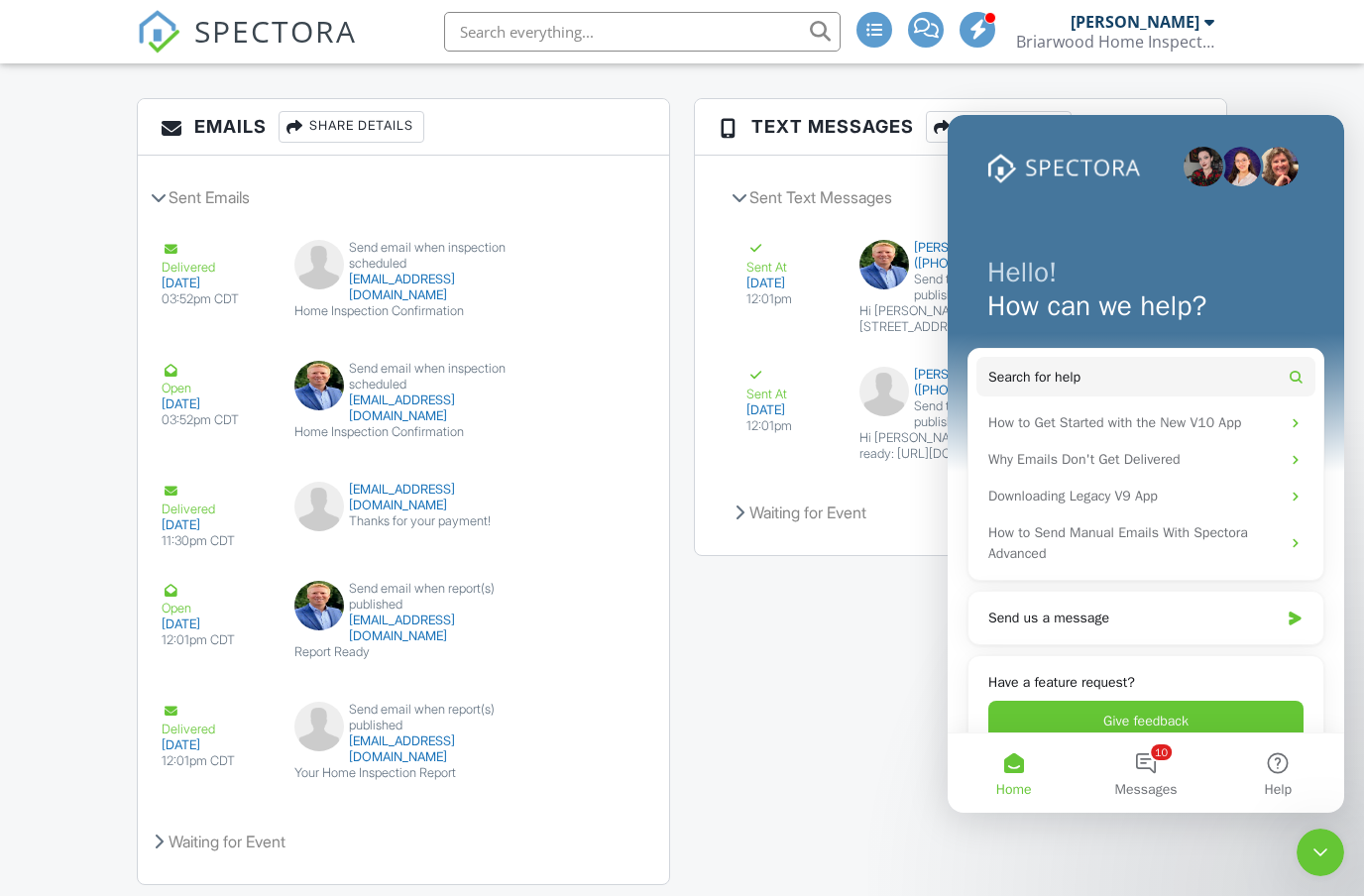 click 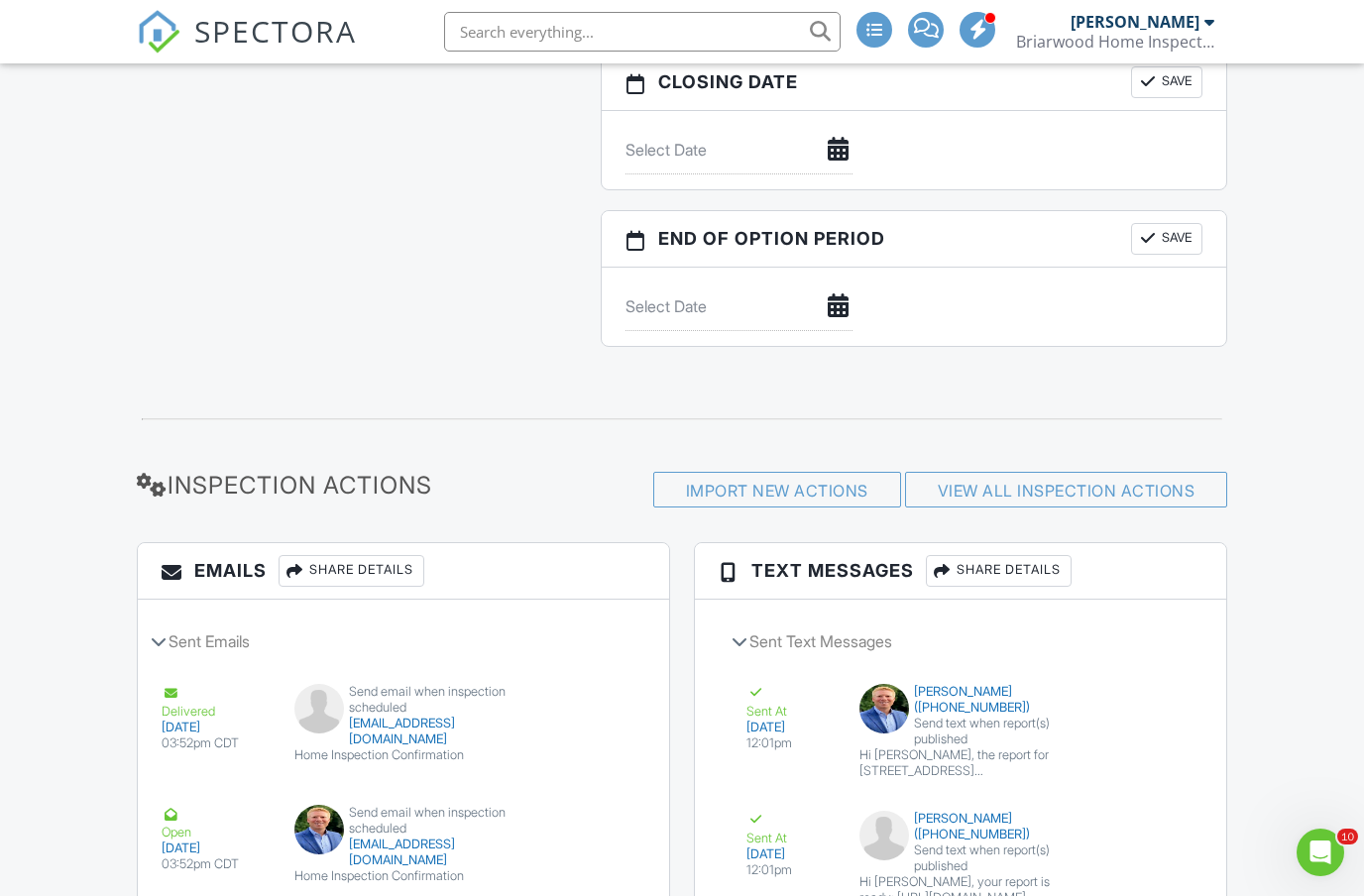 scroll, scrollTop: 2412, scrollLeft: 0, axis: vertical 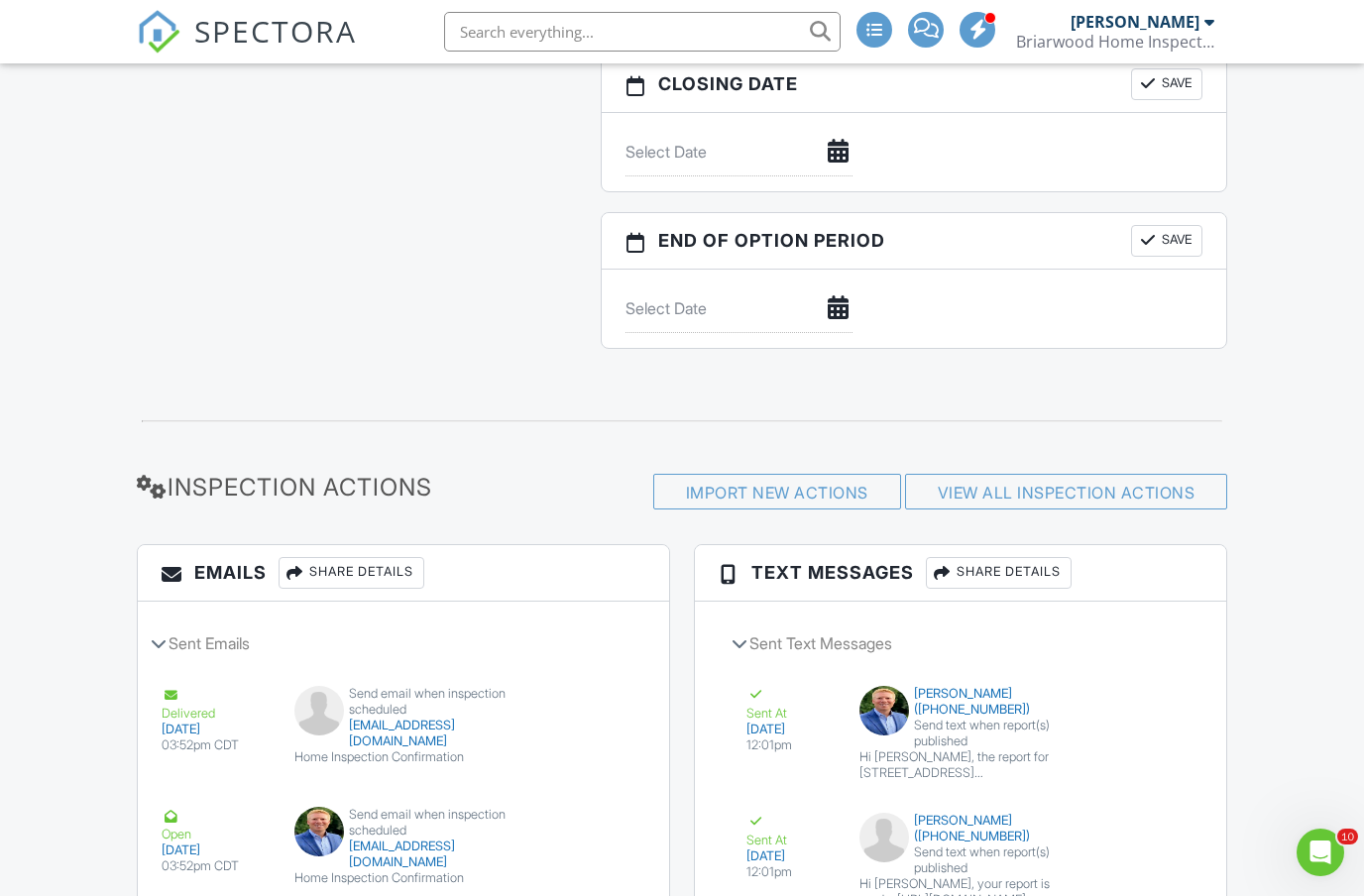 click on "View All Inspection Actions" at bounding box center (1067, 493) 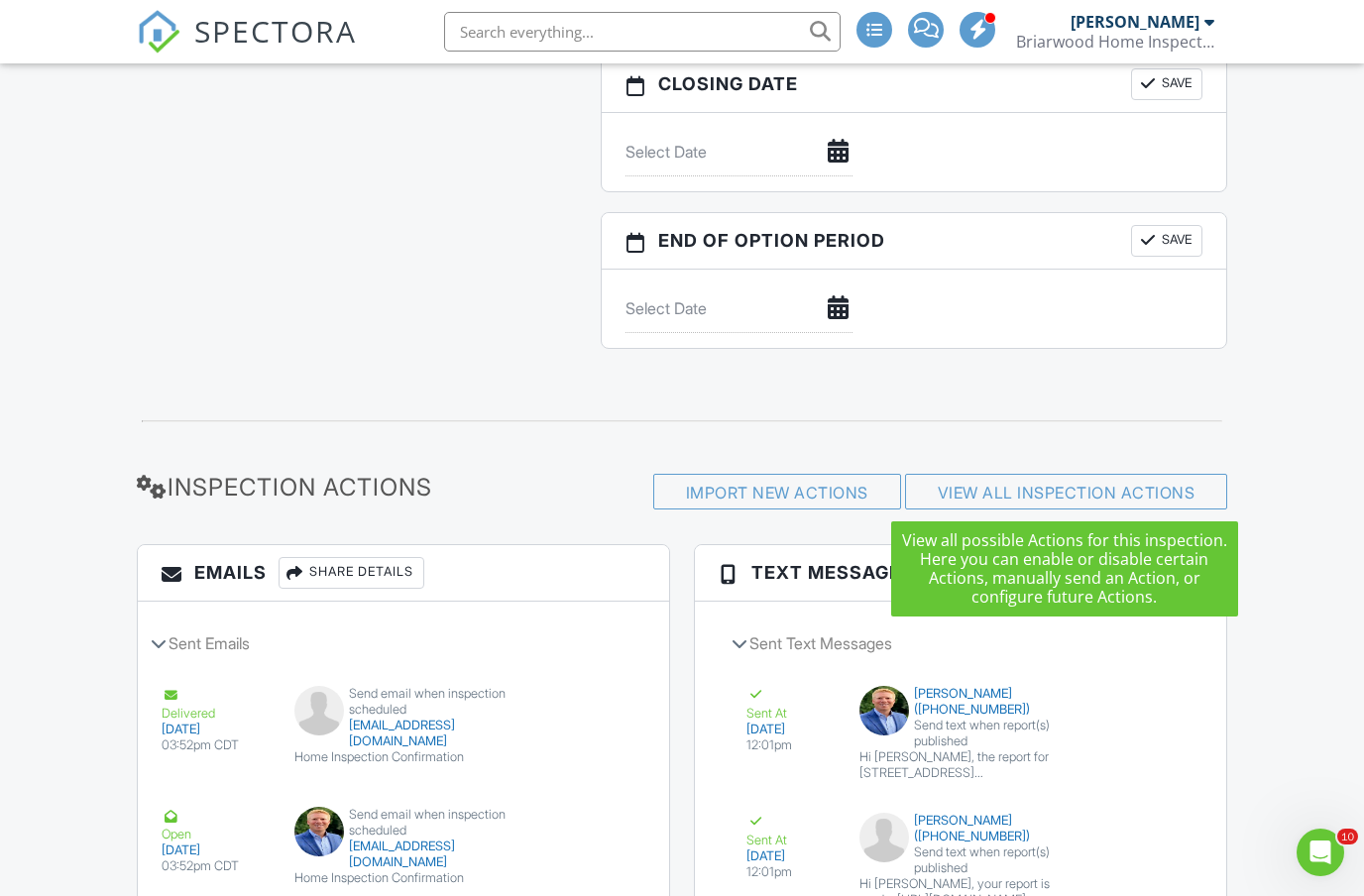 scroll, scrollTop: 0, scrollLeft: 0, axis: both 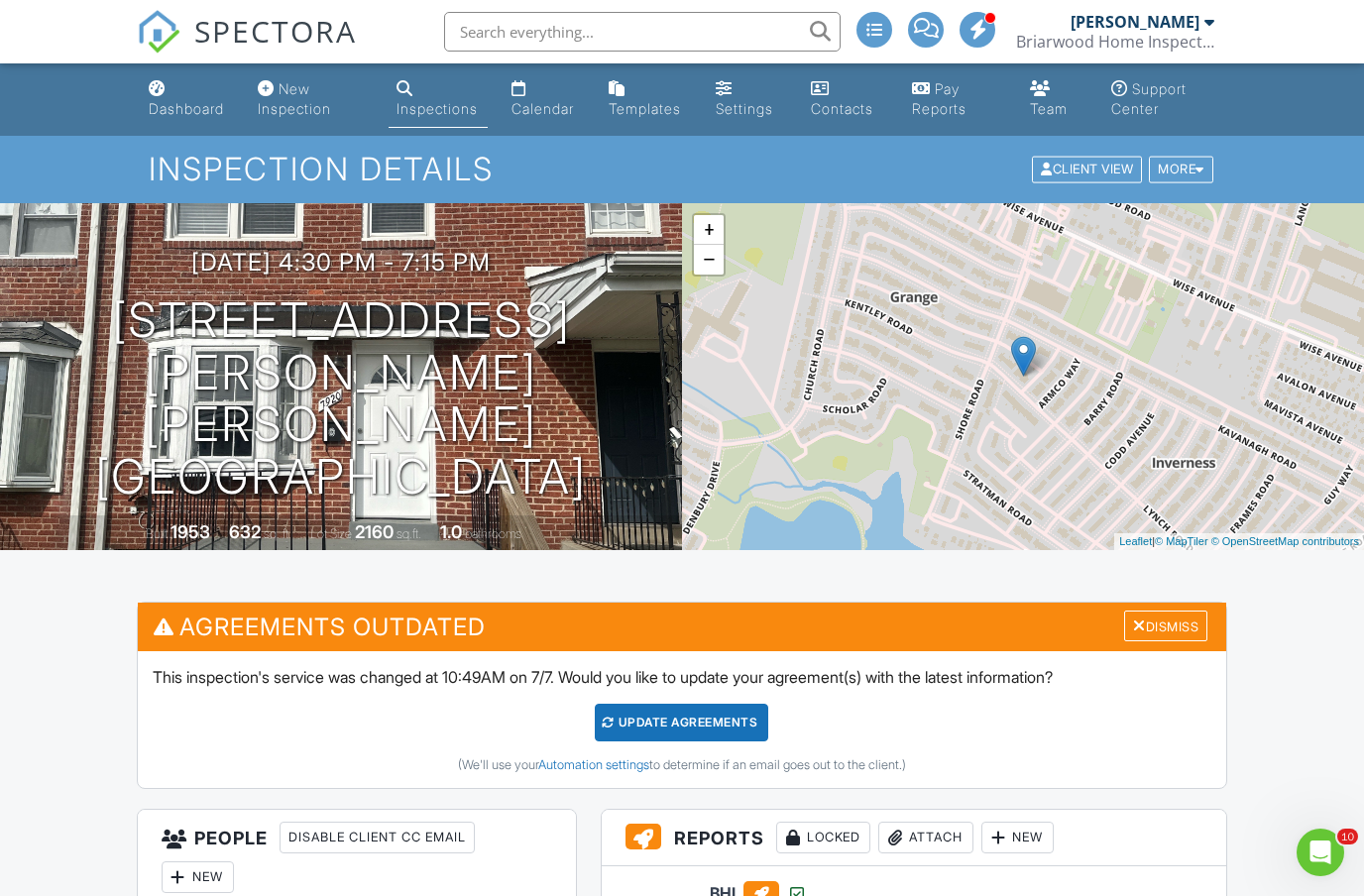 click on "Calendar" at bounding box center (544, 99) 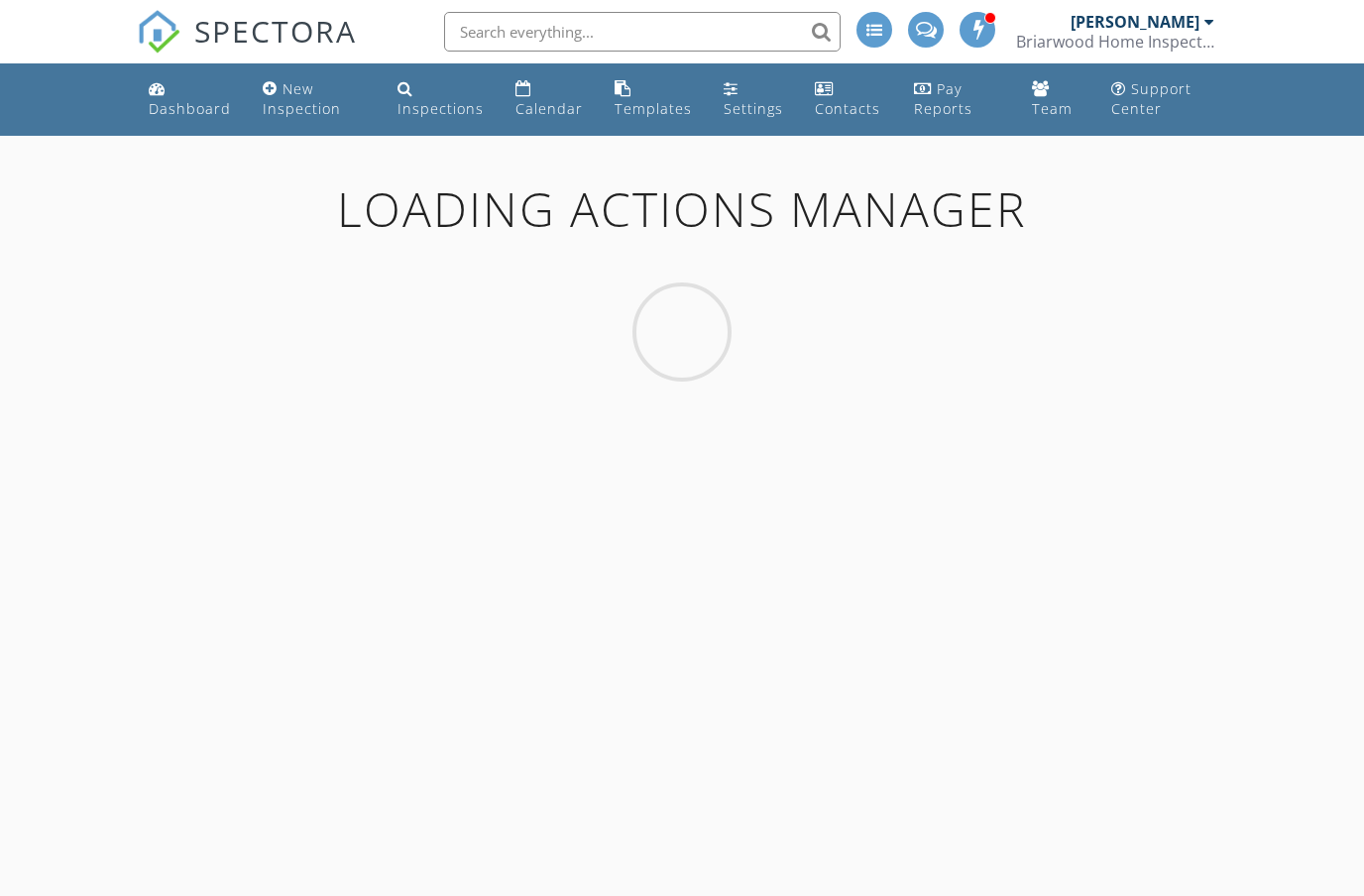 scroll, scrollTop: 0, scrollLeft: 0, axis: both 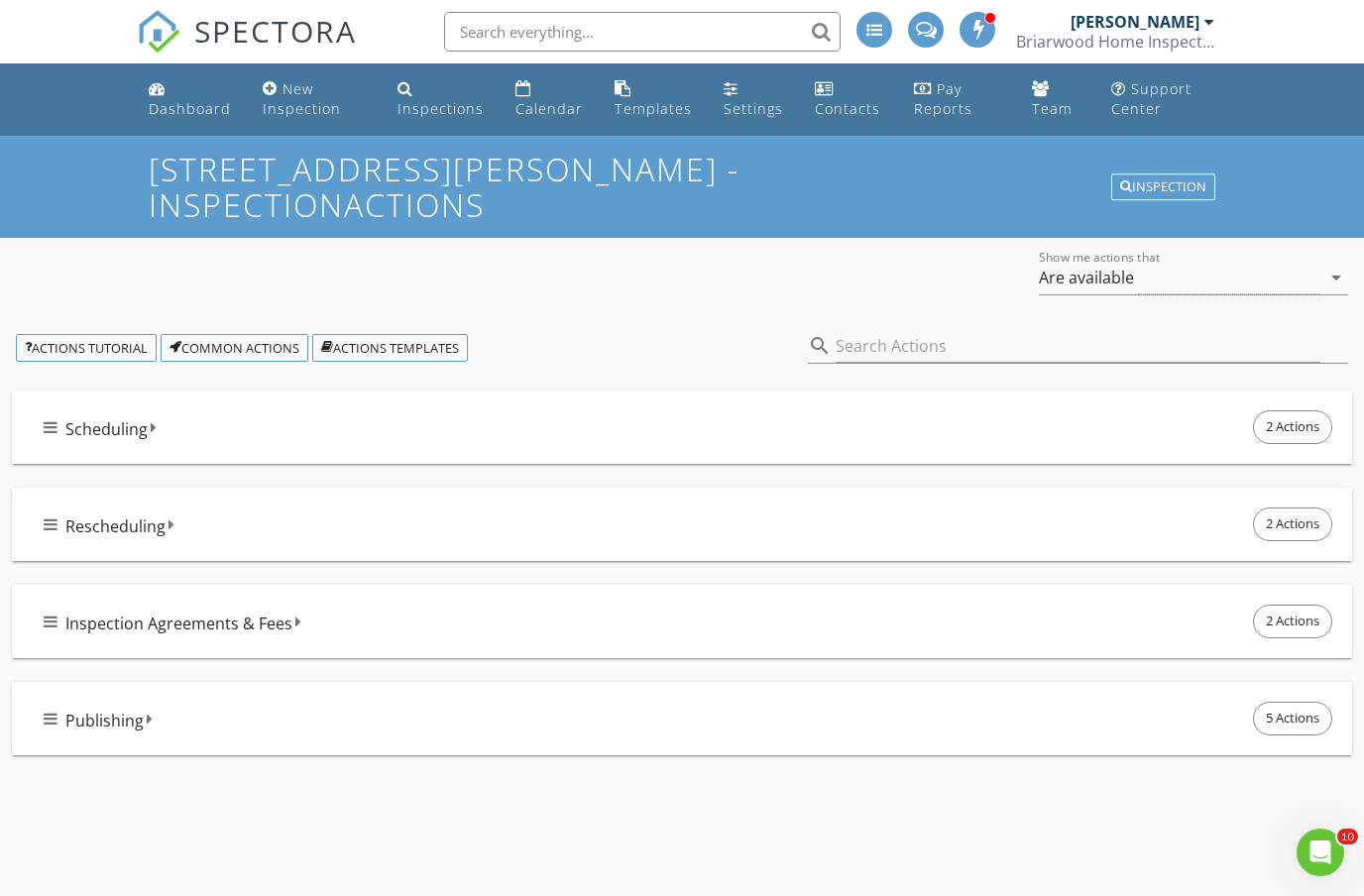 click on "Inspection Agreements & Fees" at bounding box center [178, 623] 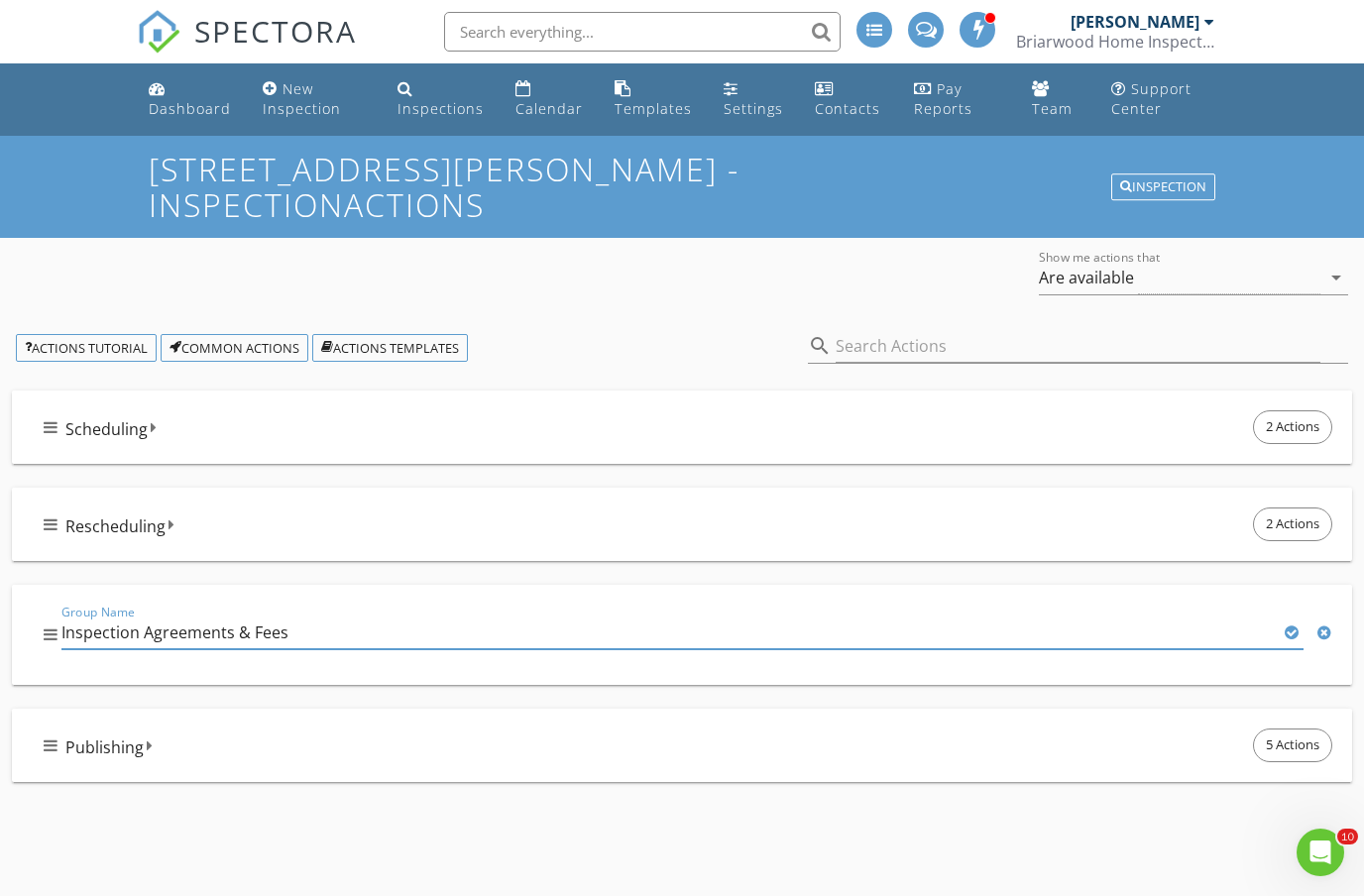 click at bounding box center [1292, 632] 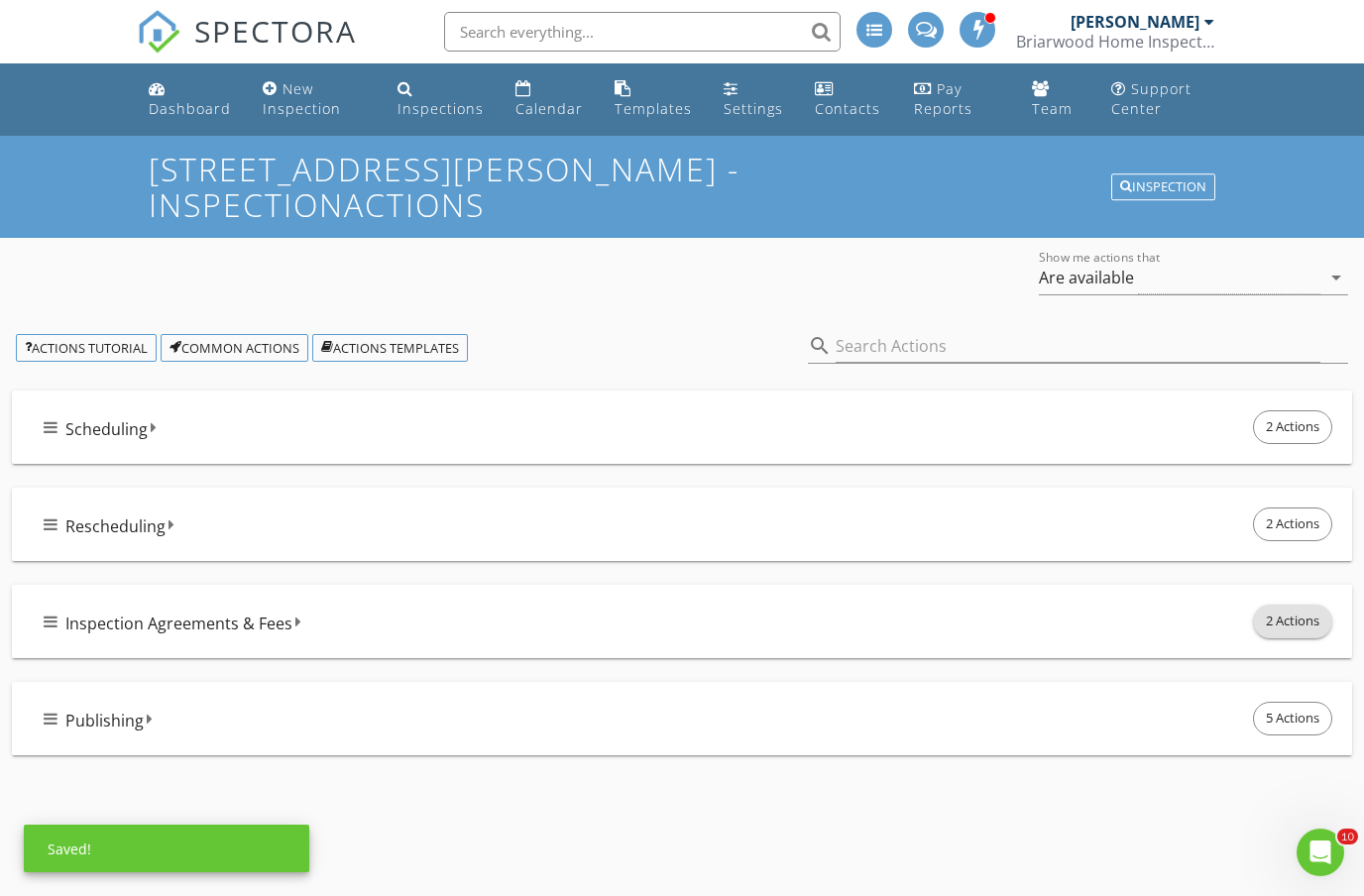 click on "2 Actions" at bounding box center [1293, 621] 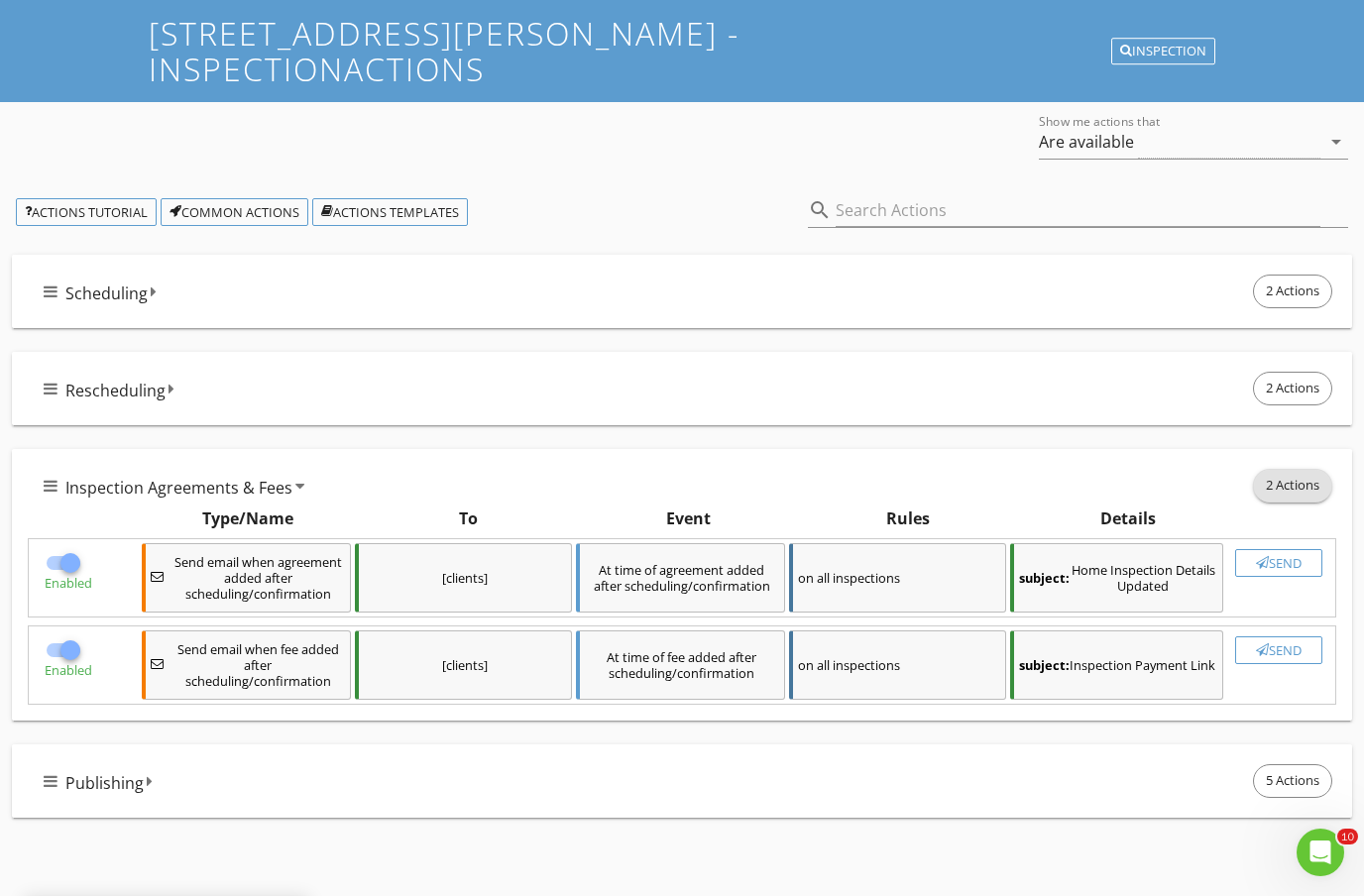 scroll, scrollTop: 203, scrollLeft: 0, axis: vertical 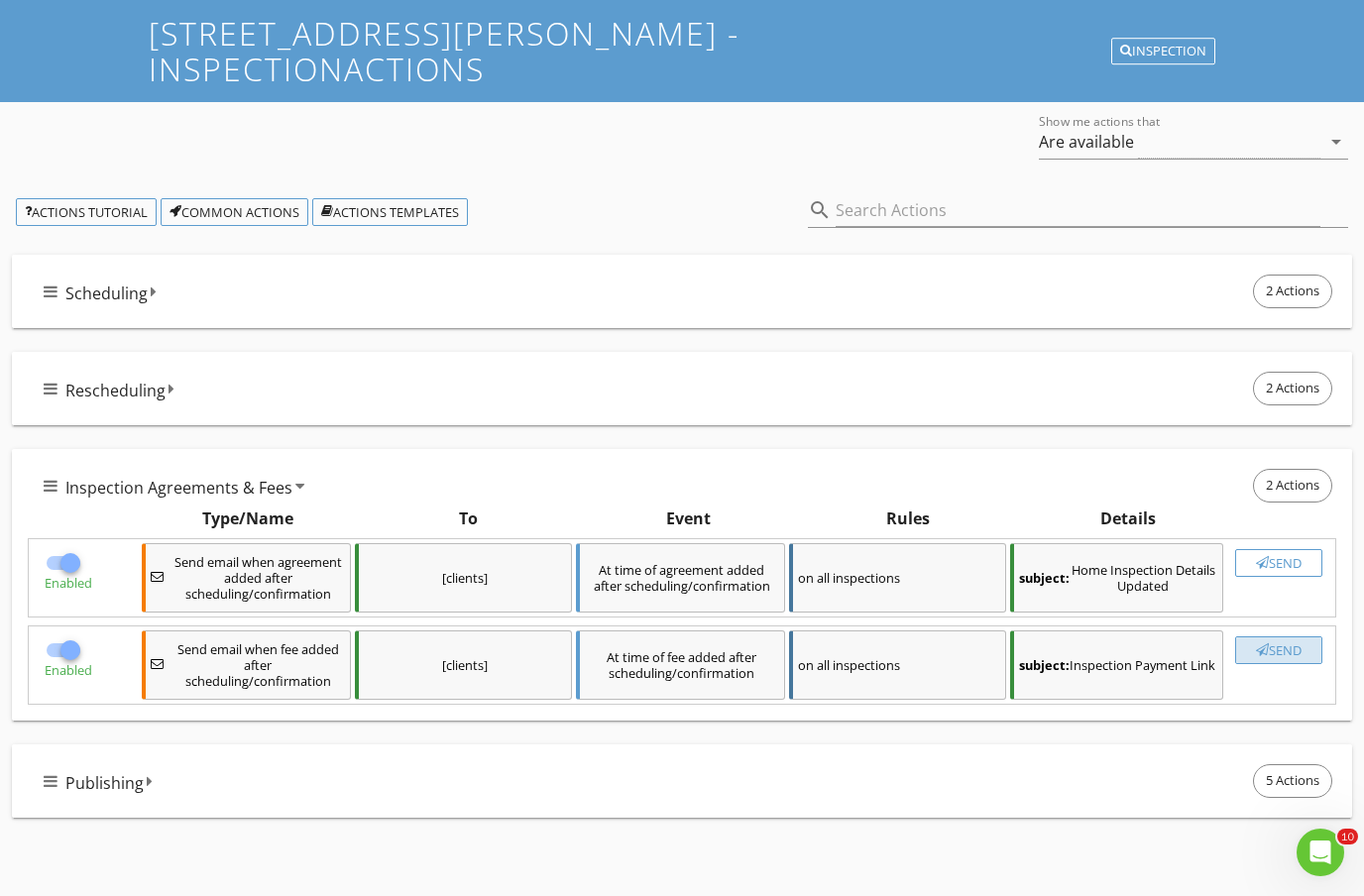 click on "Send" at bounding box center (1279, 650) 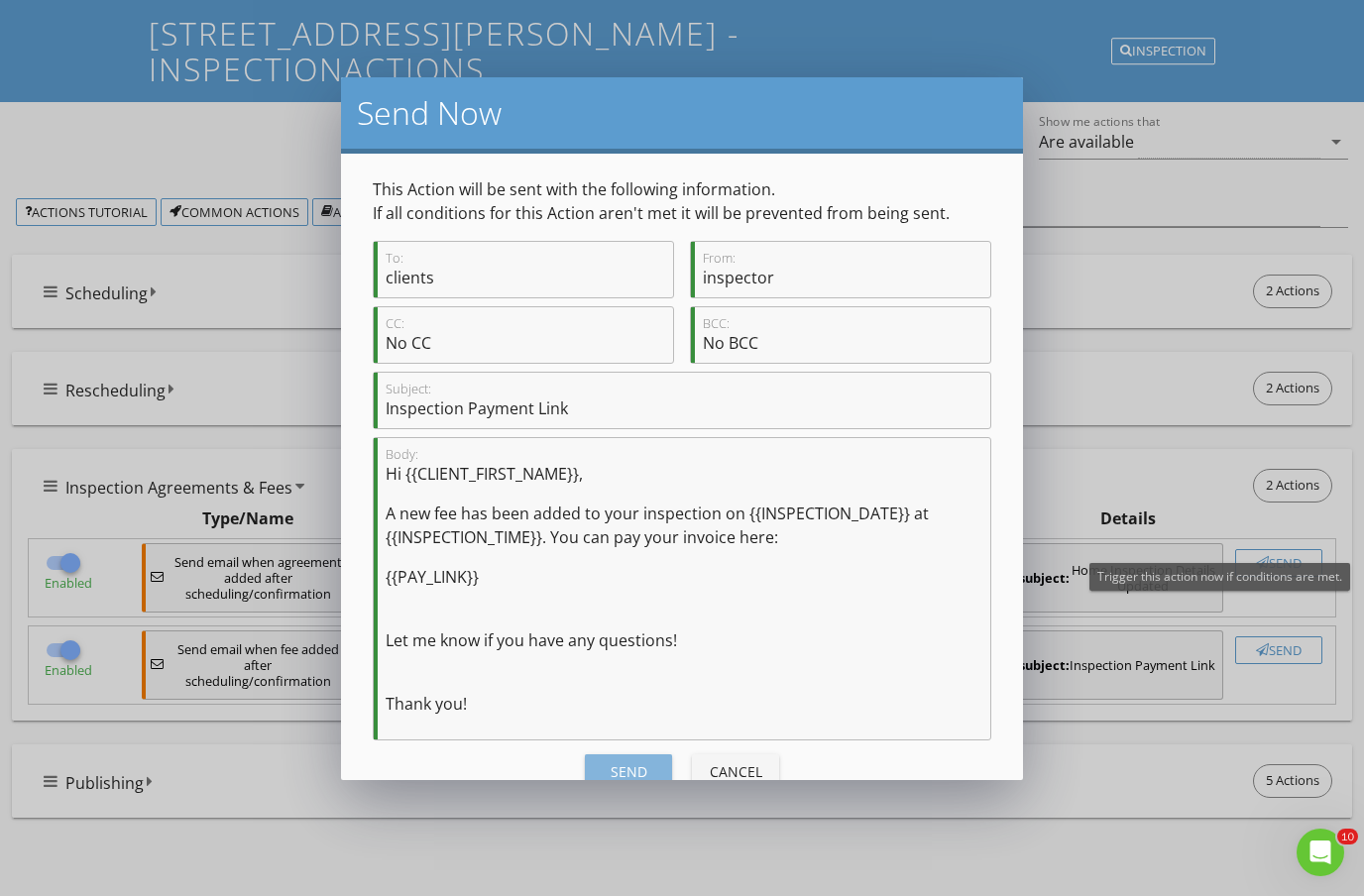 click on "Send" at bounding box center [628, 771] 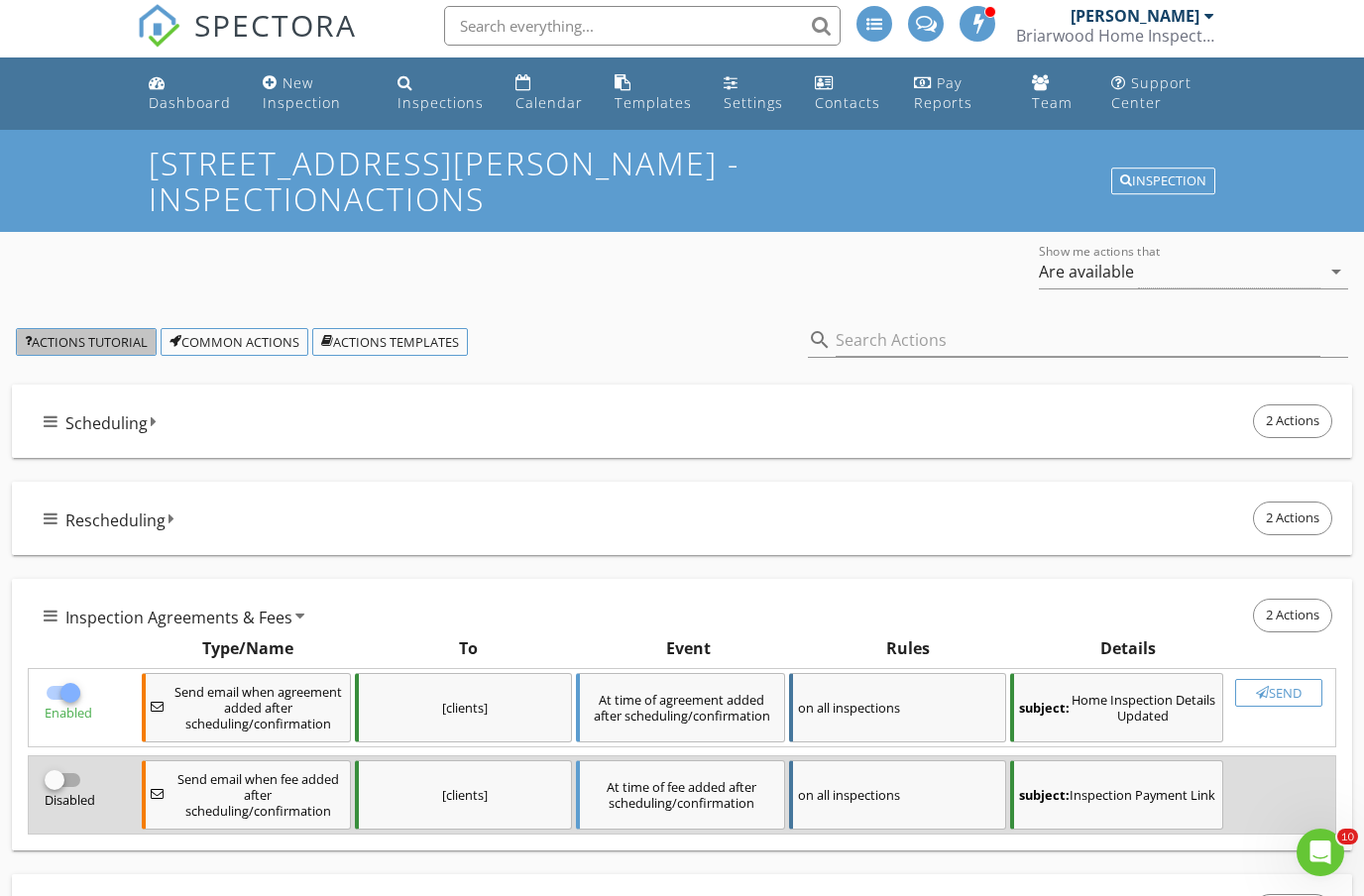 scroll, scrollTop: 0, scrollLeft: 0, axis: both 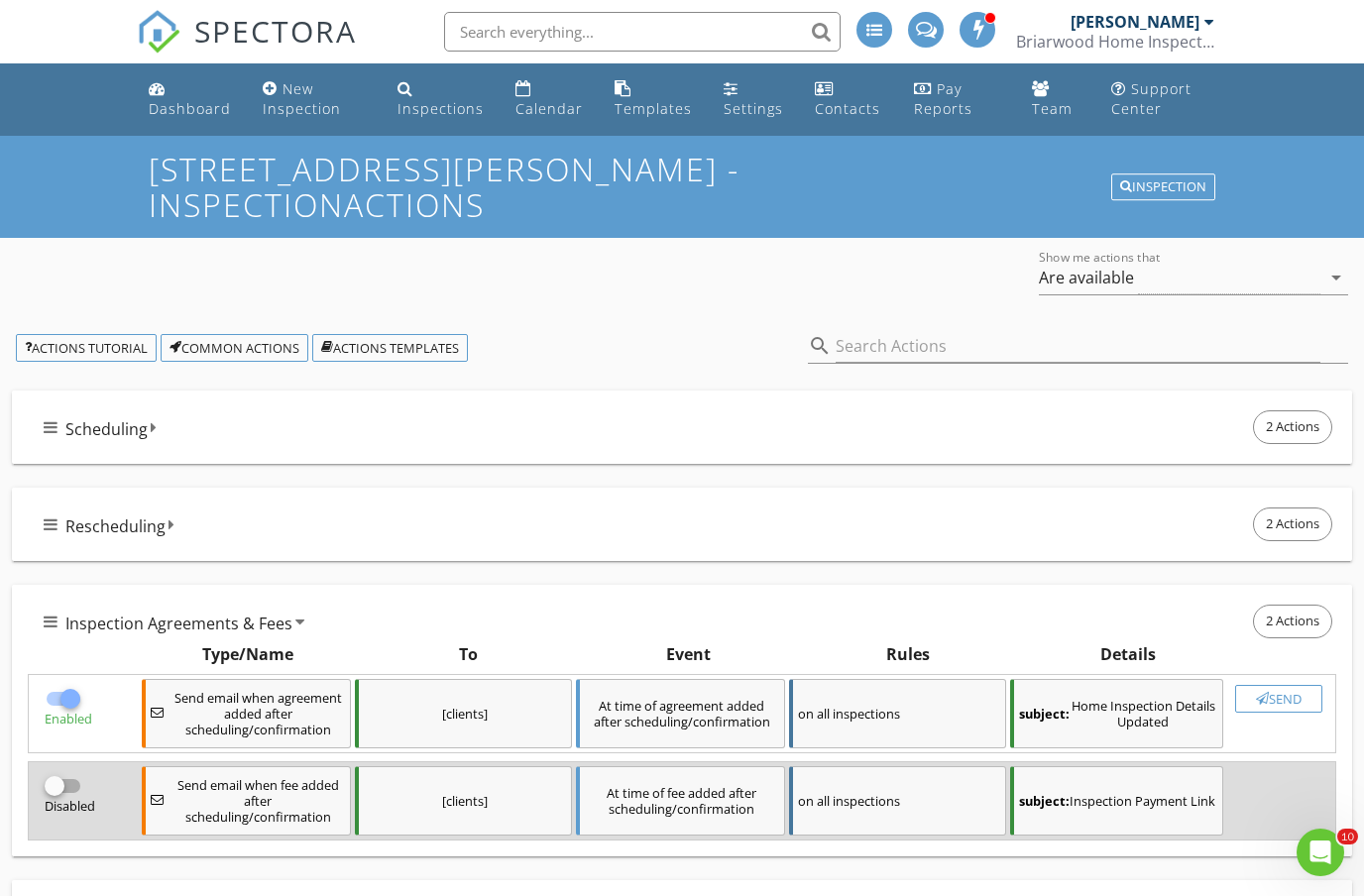 click on "7920 Lynch Rd
-
Inspection
Actions" at bounding box center [681, 186] 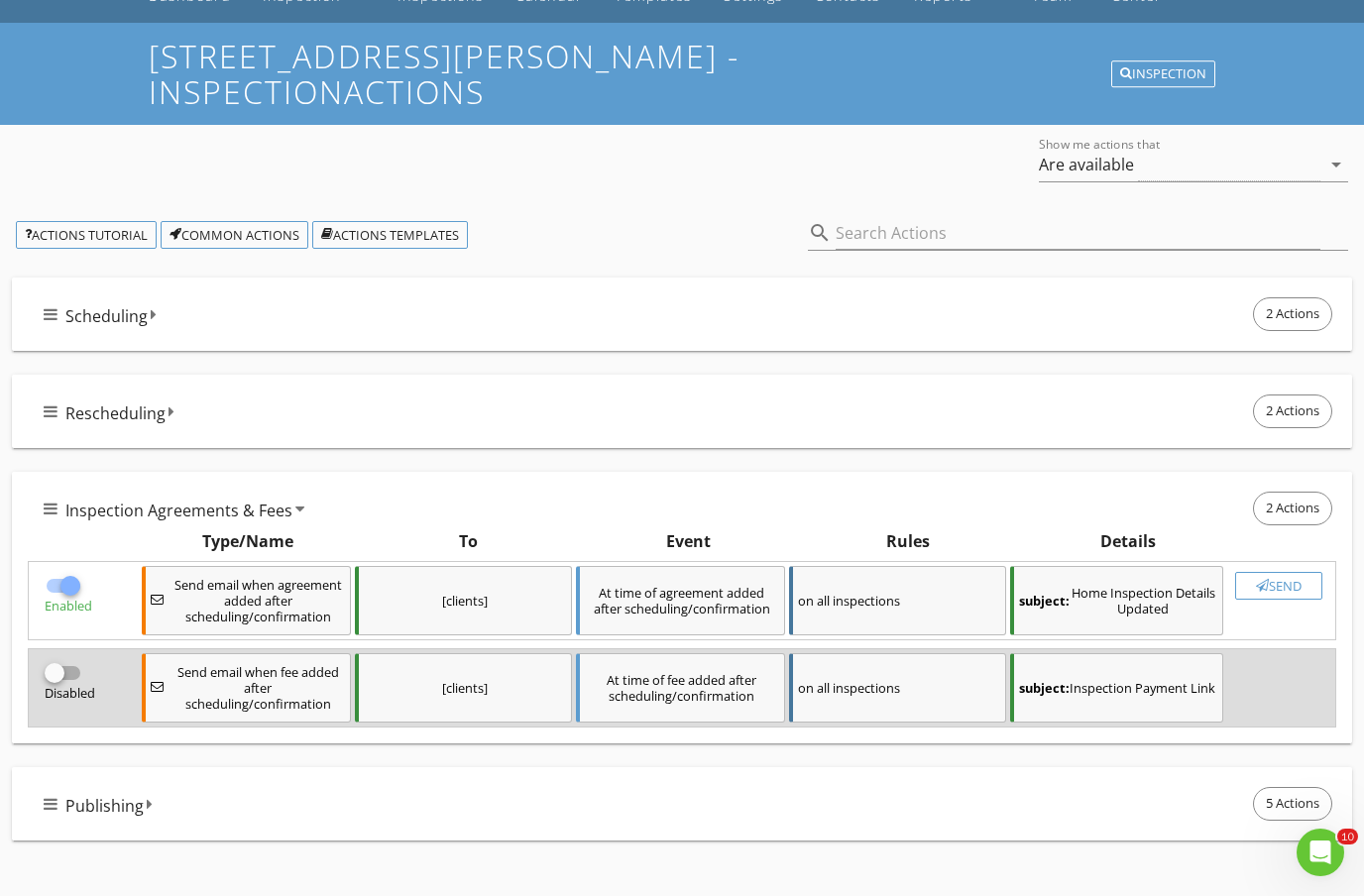 scroll, scrollTop: 0, scrollLeft: 0, axis: both 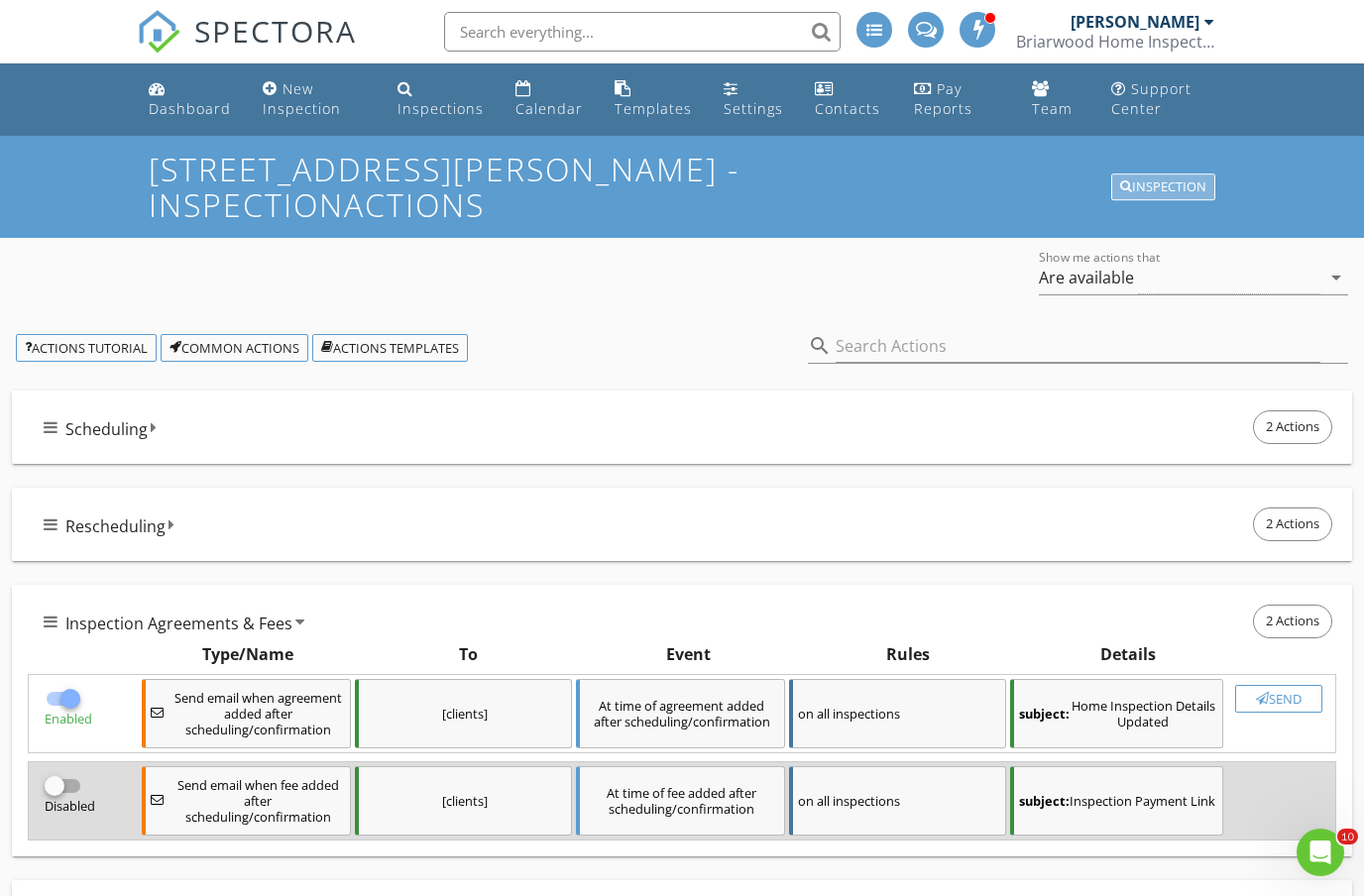 click on "Inspection" at bounding box center (1163, 187) 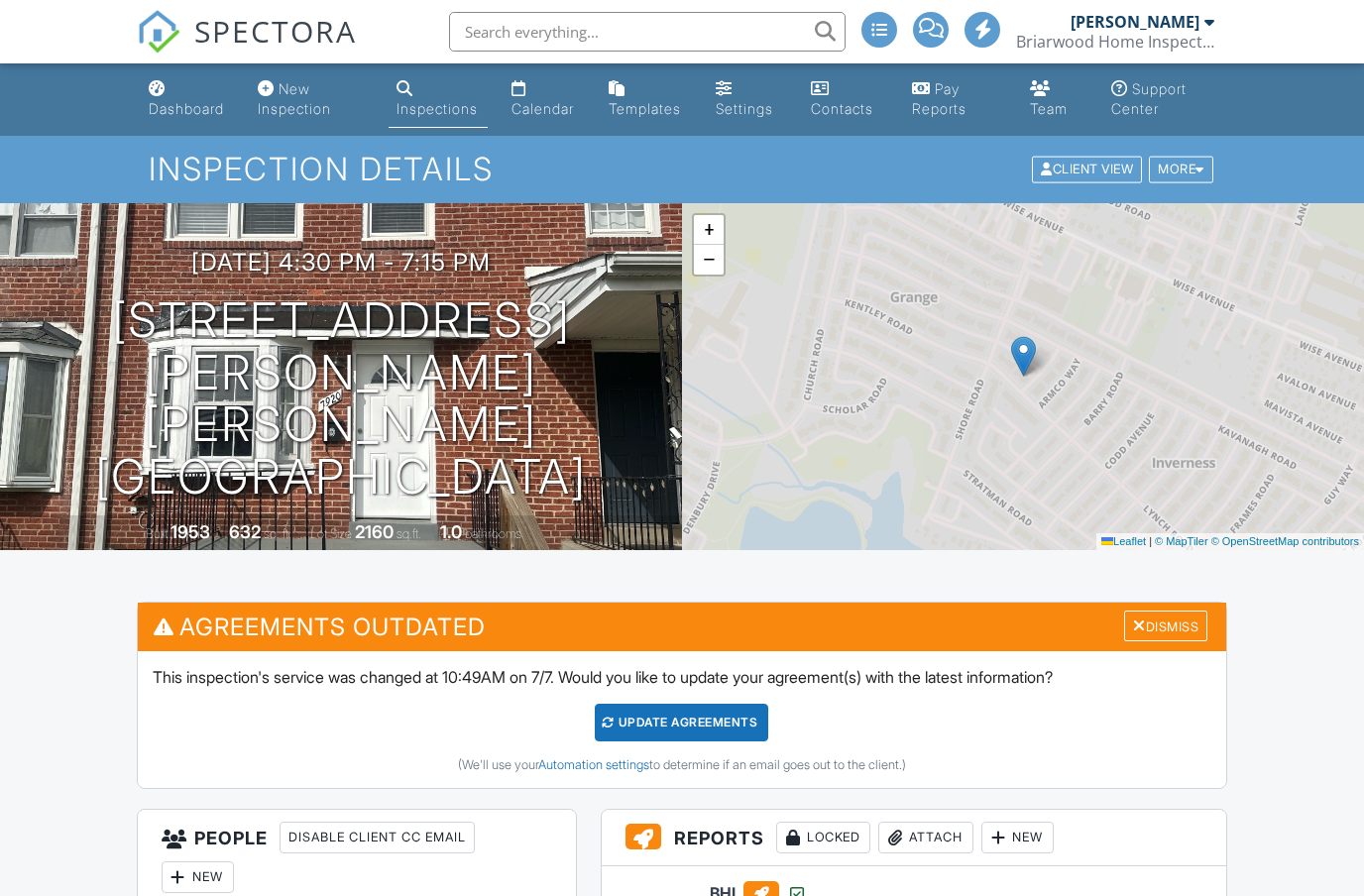 scroll, scrollTop: 0, scrollLeft: 0, axis: both 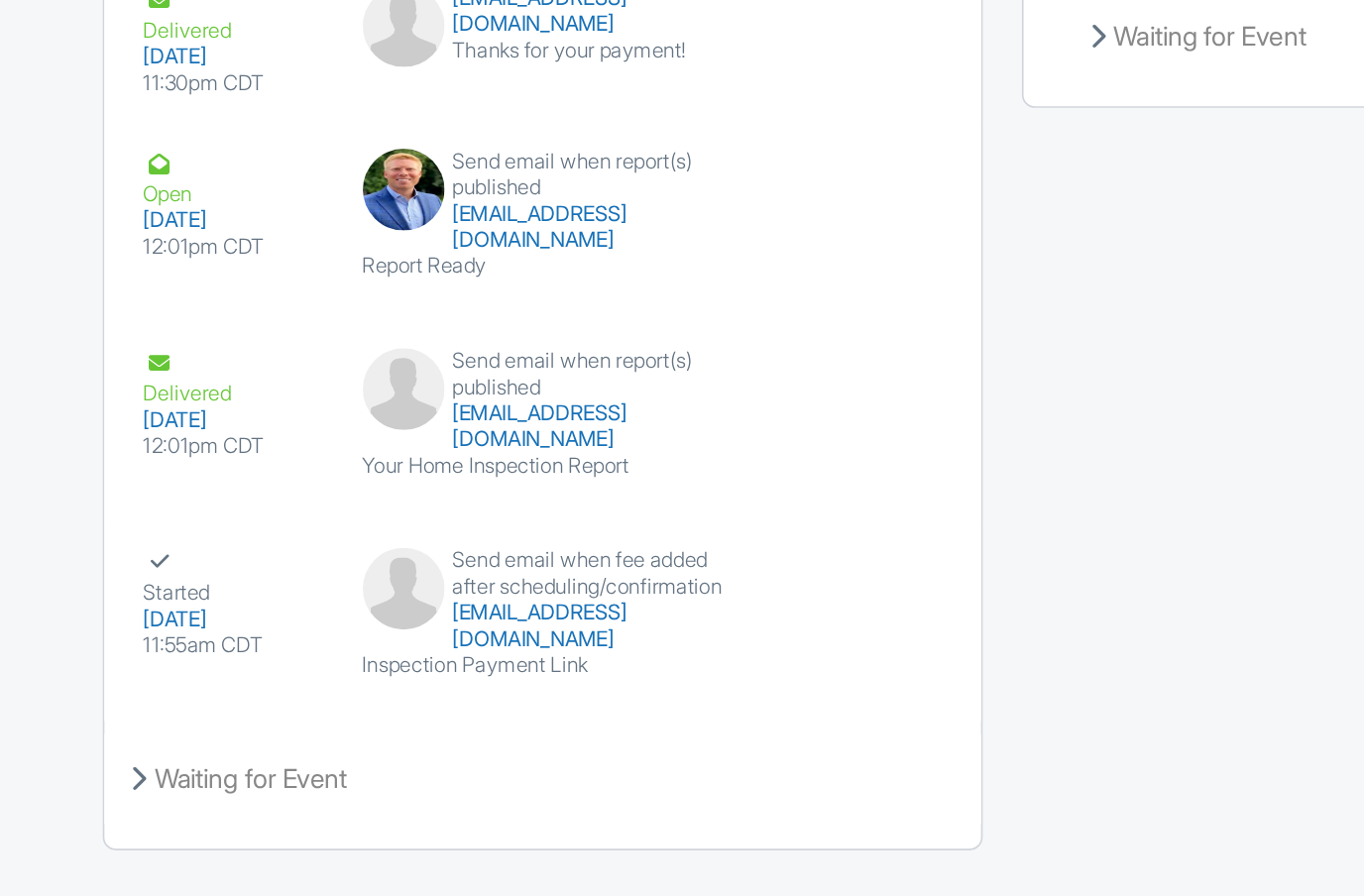 click on "View Email" at bounding box center [579, 665] 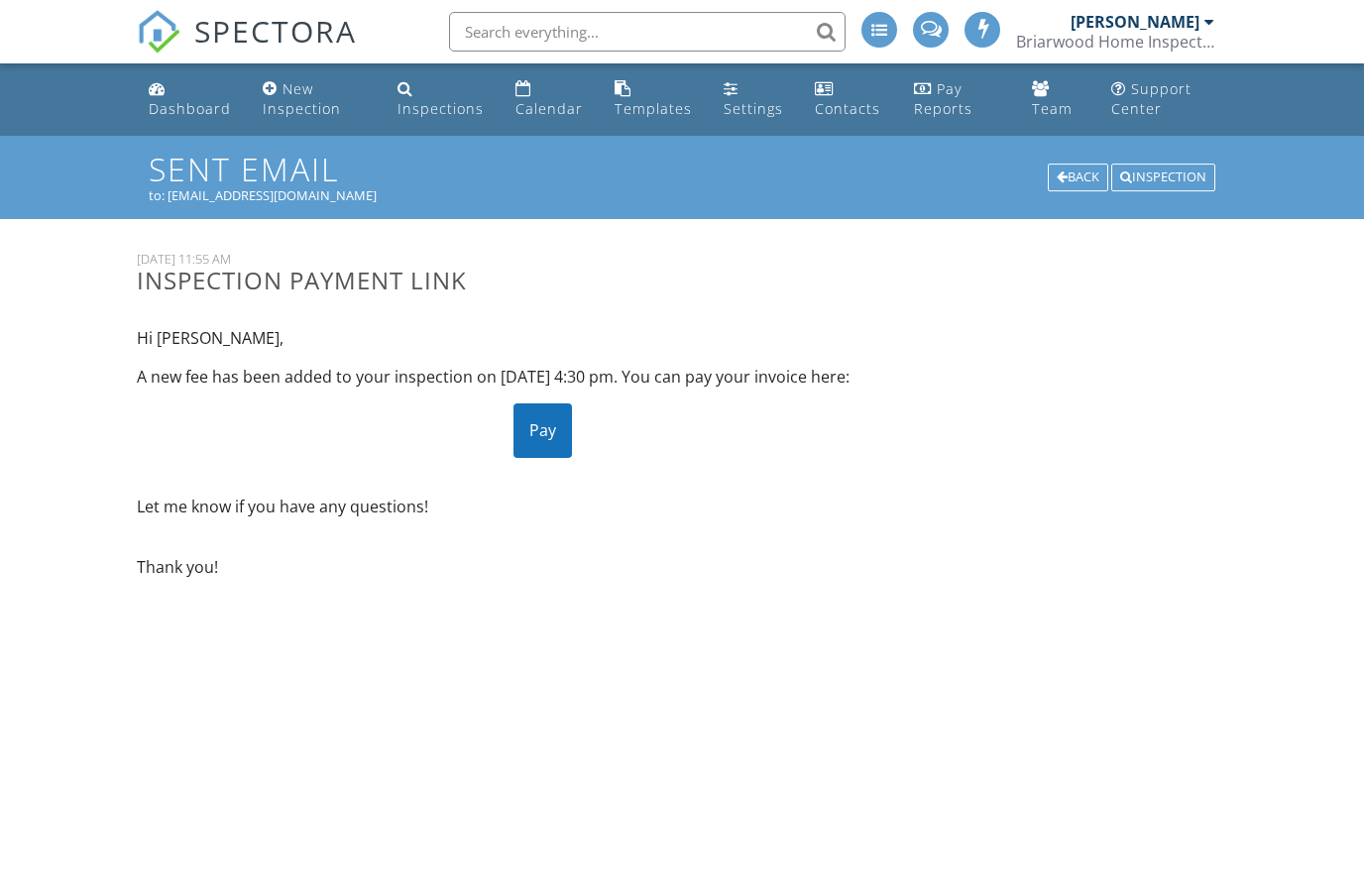 scroll, scrollTop: 0, scrollLeft: 0, axis: both 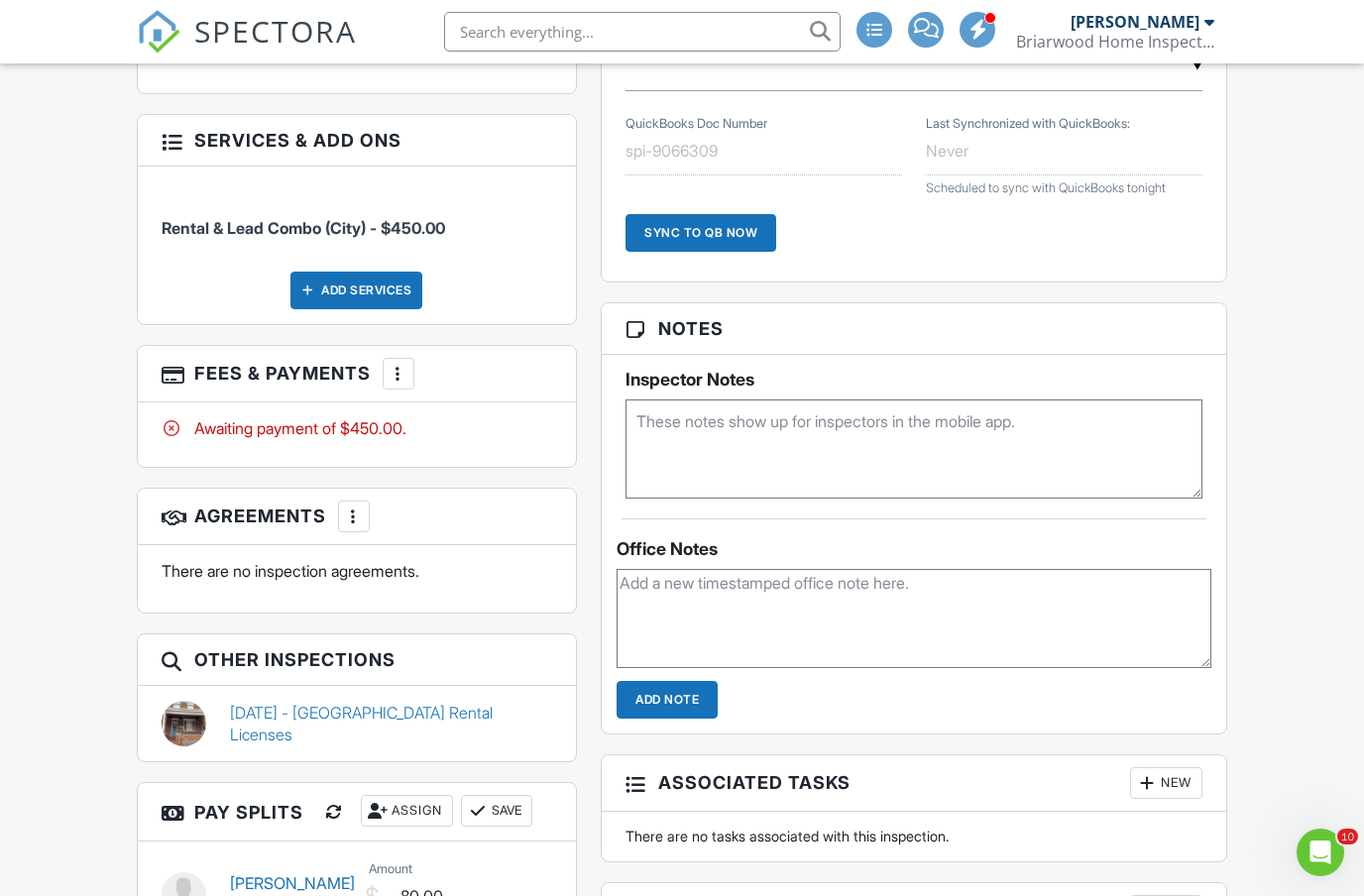 click at bounding box center (914, 449) 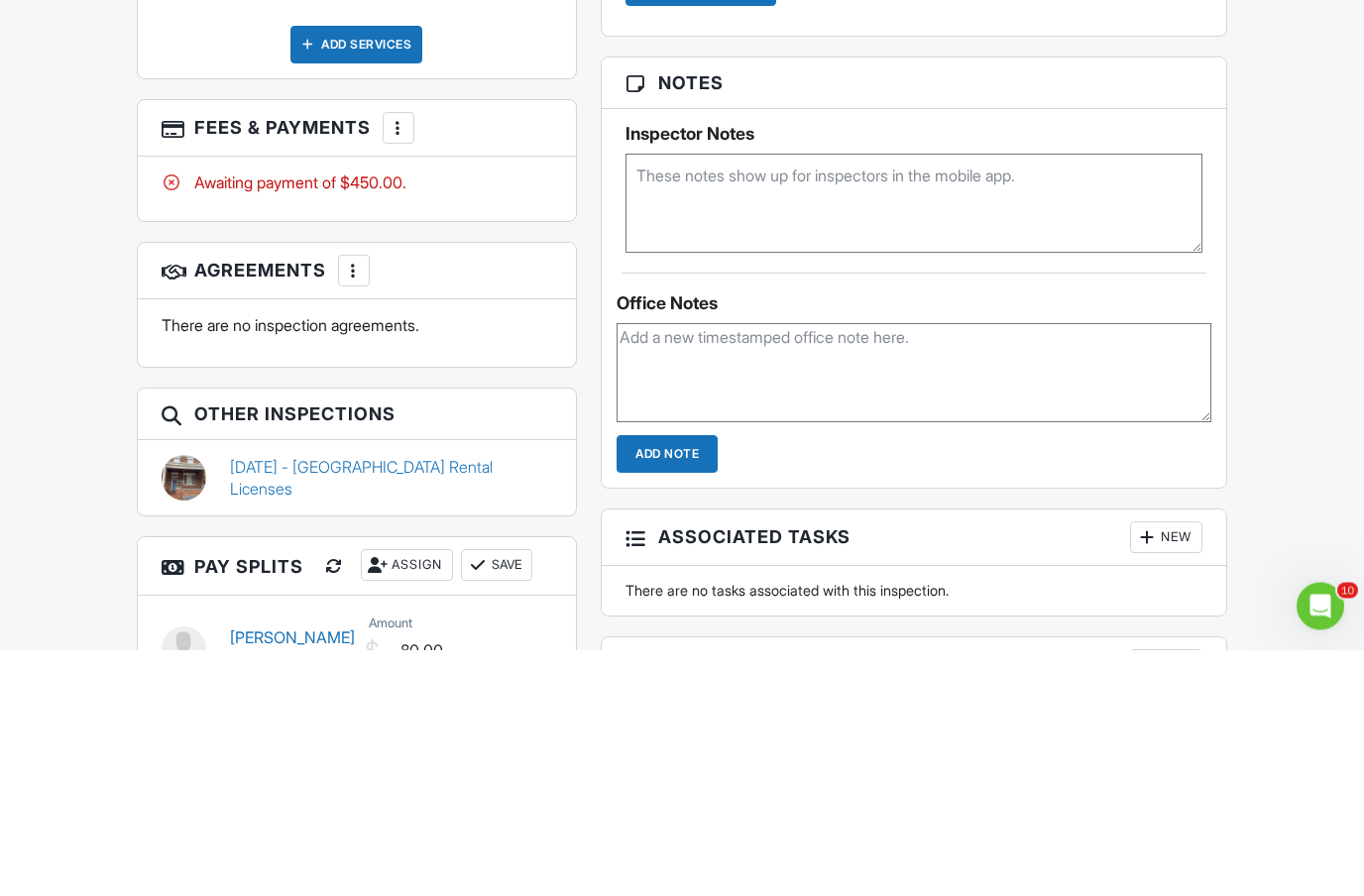 click at bounding box center (914, 450) 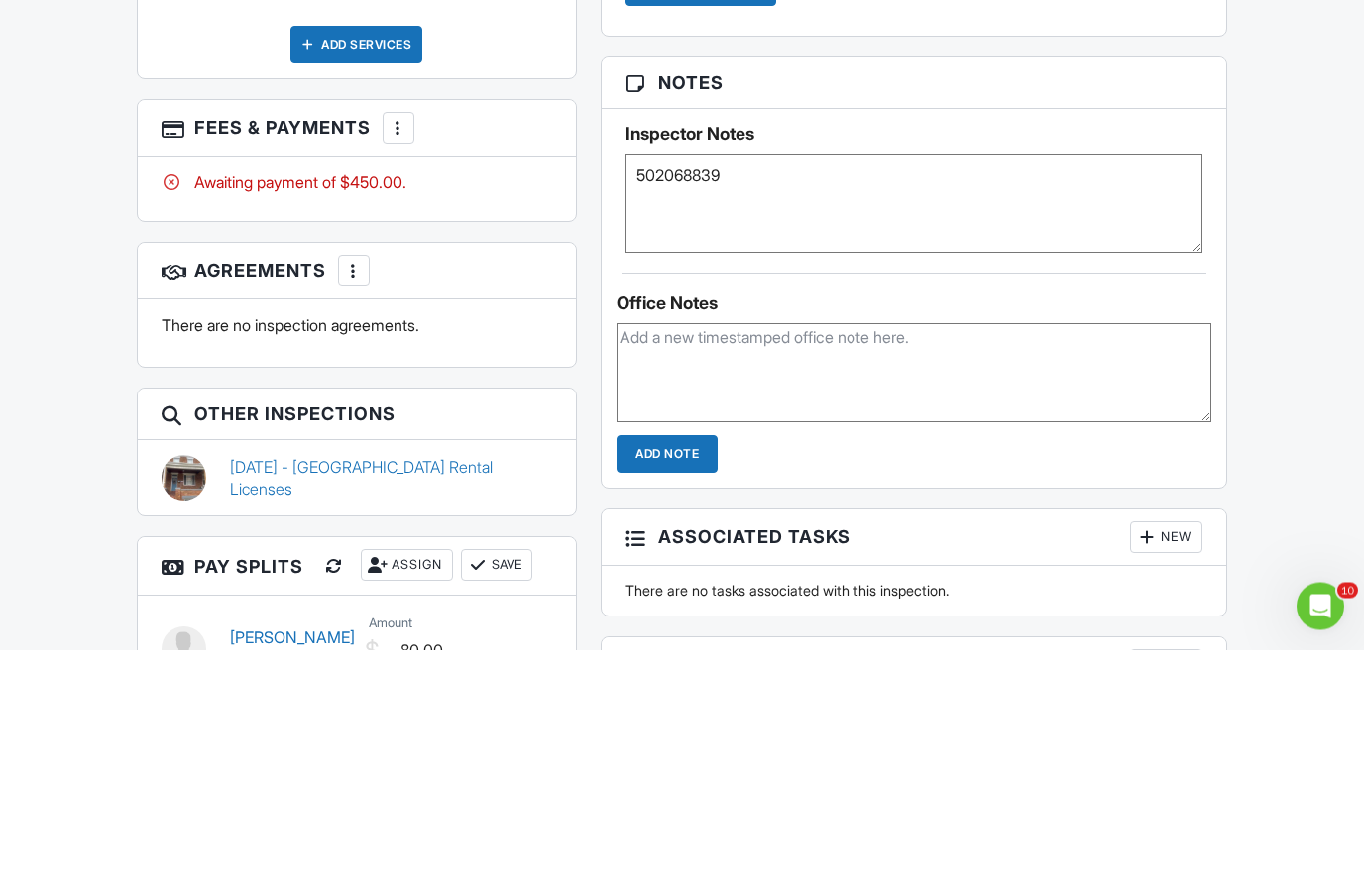 scroll, scrollTop: 1446, scrollLeft: 0, axis: vertical 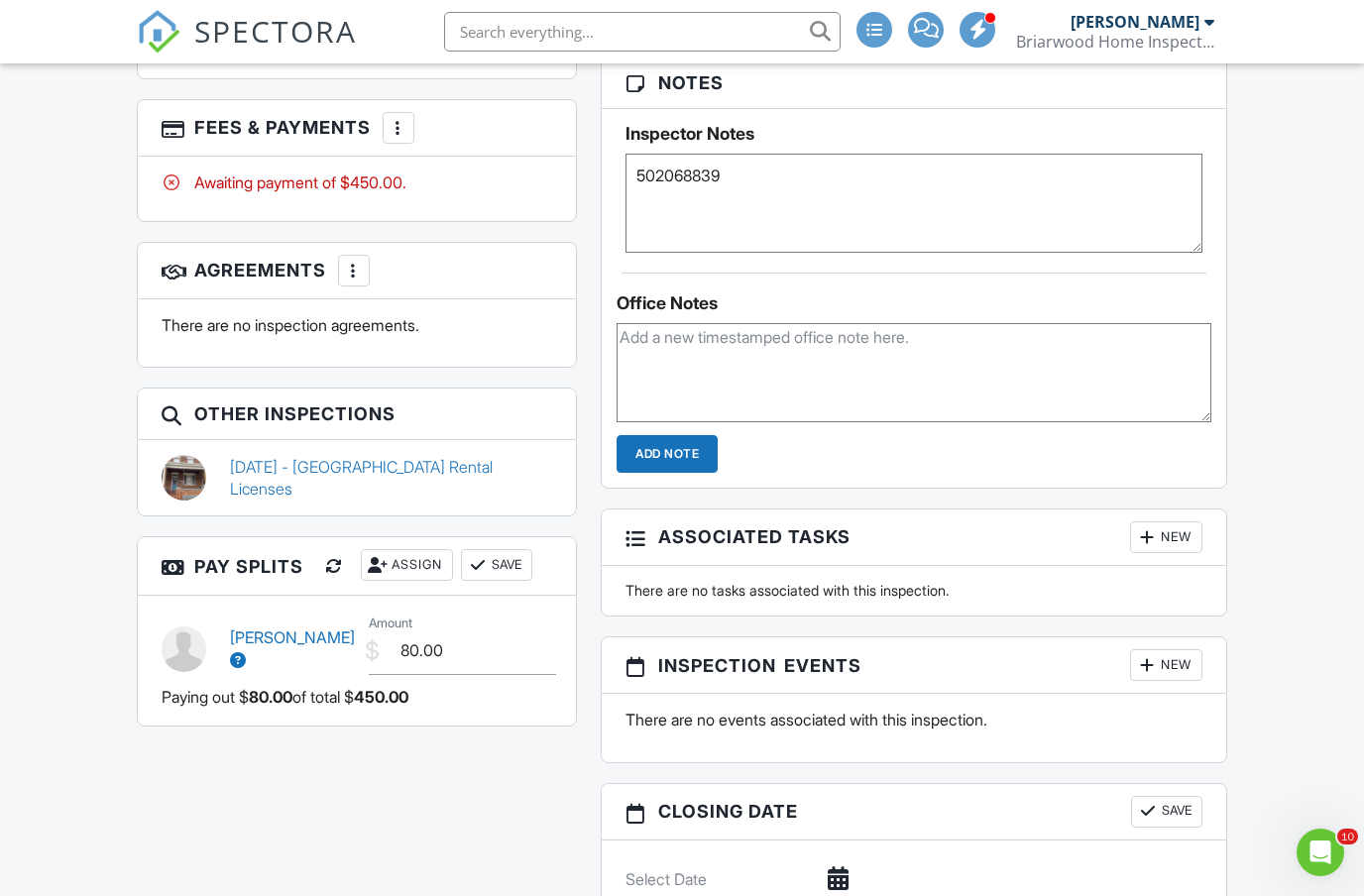 type on "502068839" 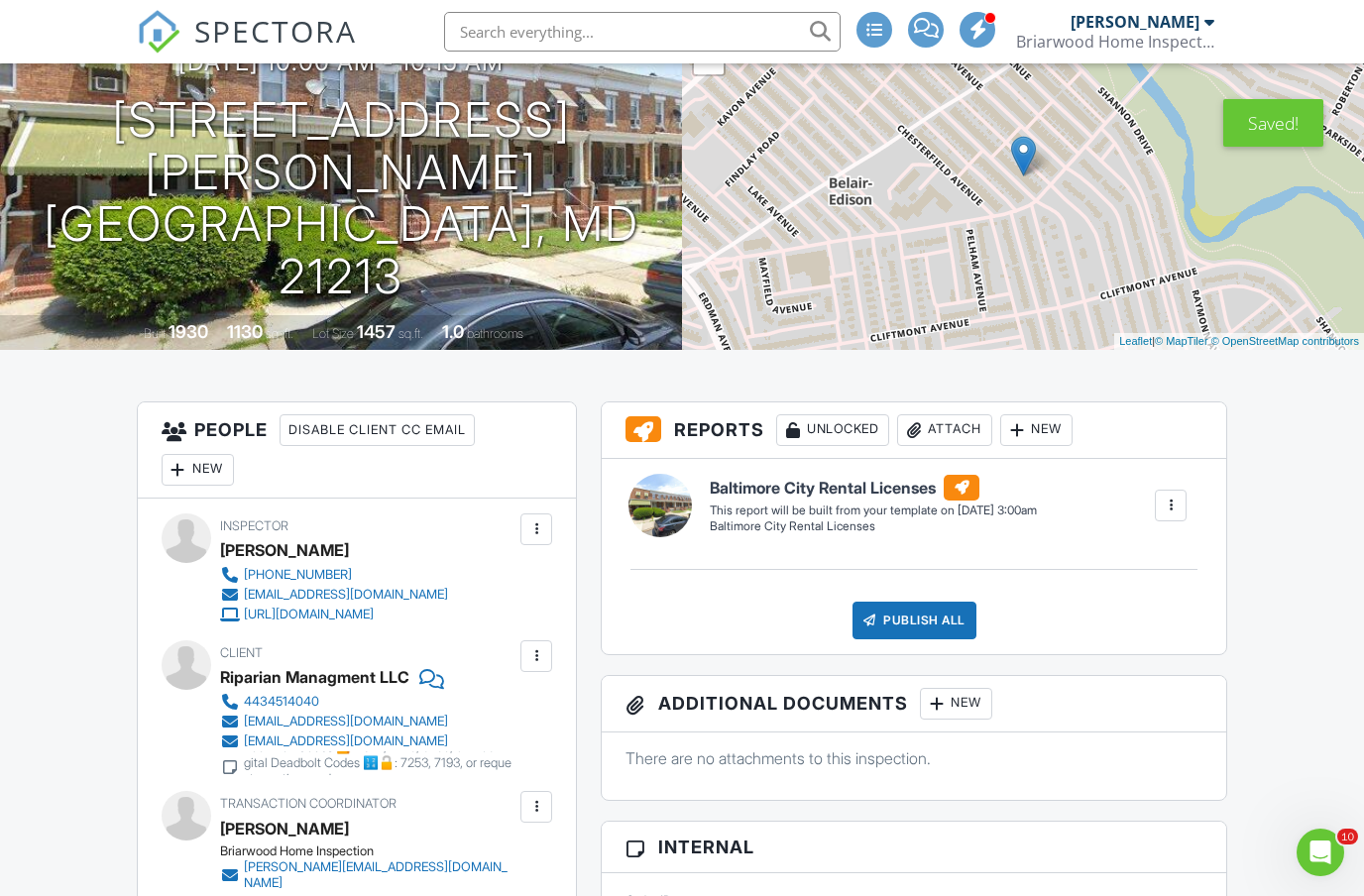scroll, scrollTop: 0, scrollLeft: 0, axis: both 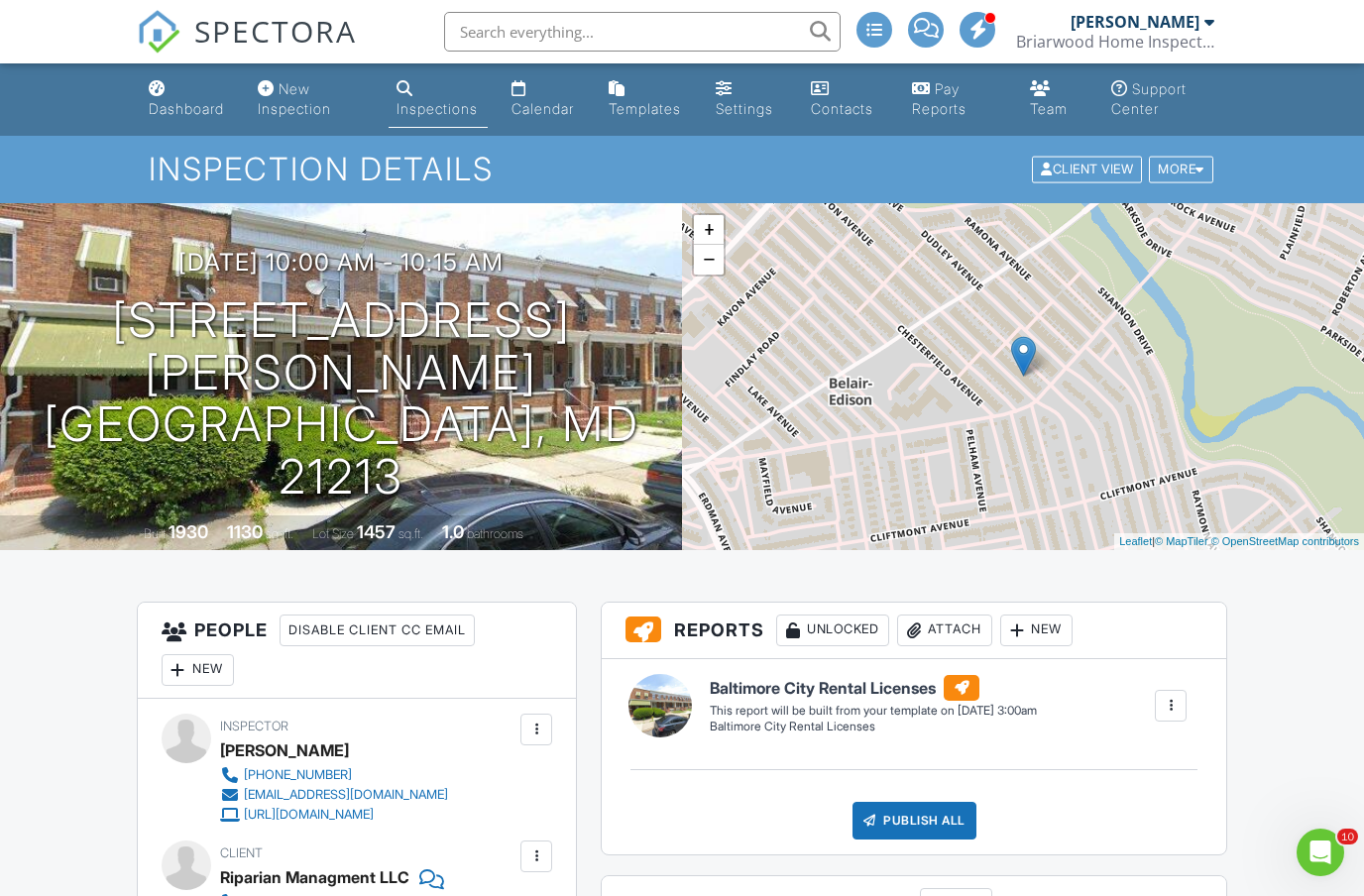 click on "Calendar" at bounding box center (544, 99) 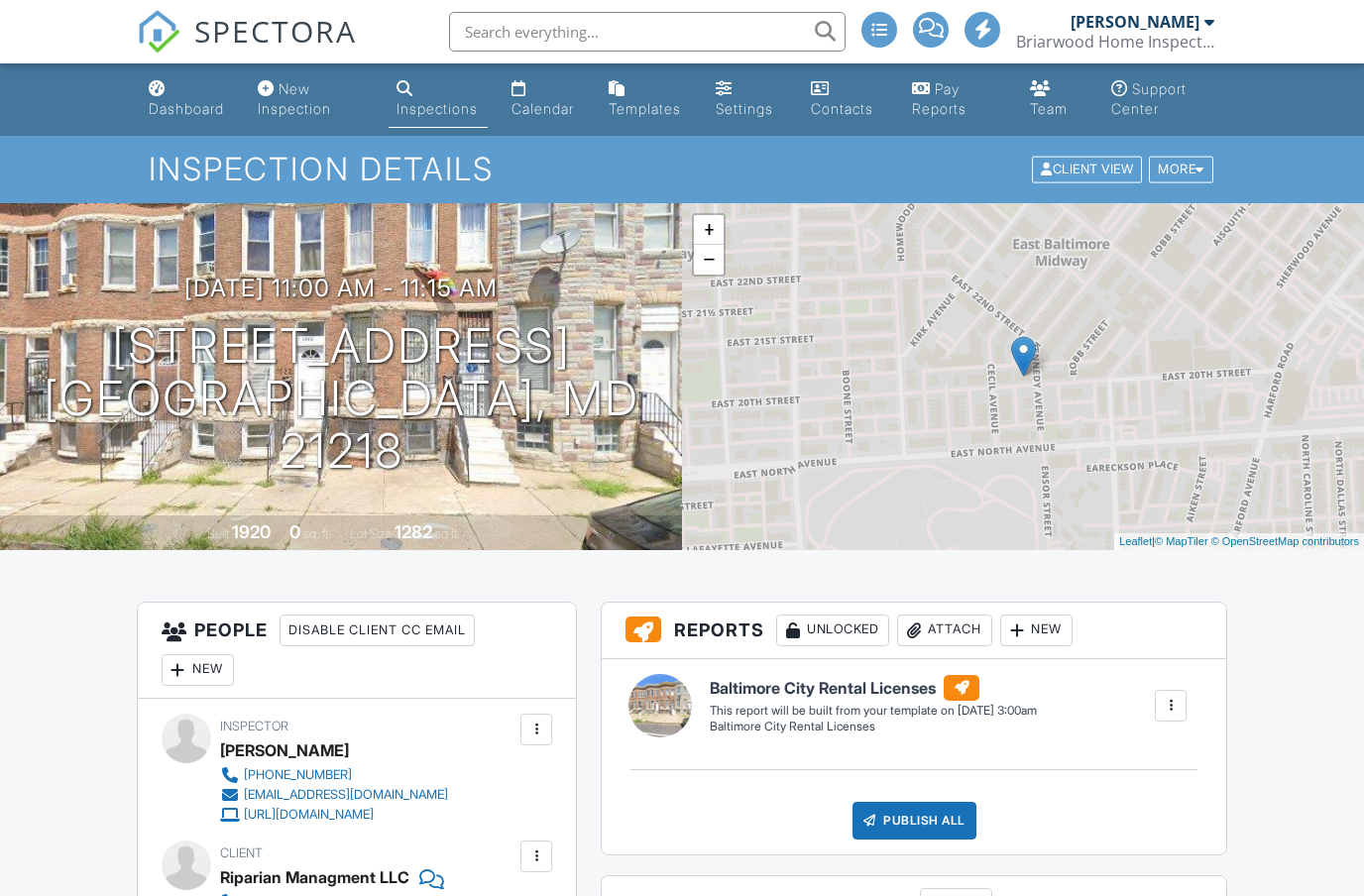 scroll, scrollTop: 0, scrollLeft: 0, axis: both 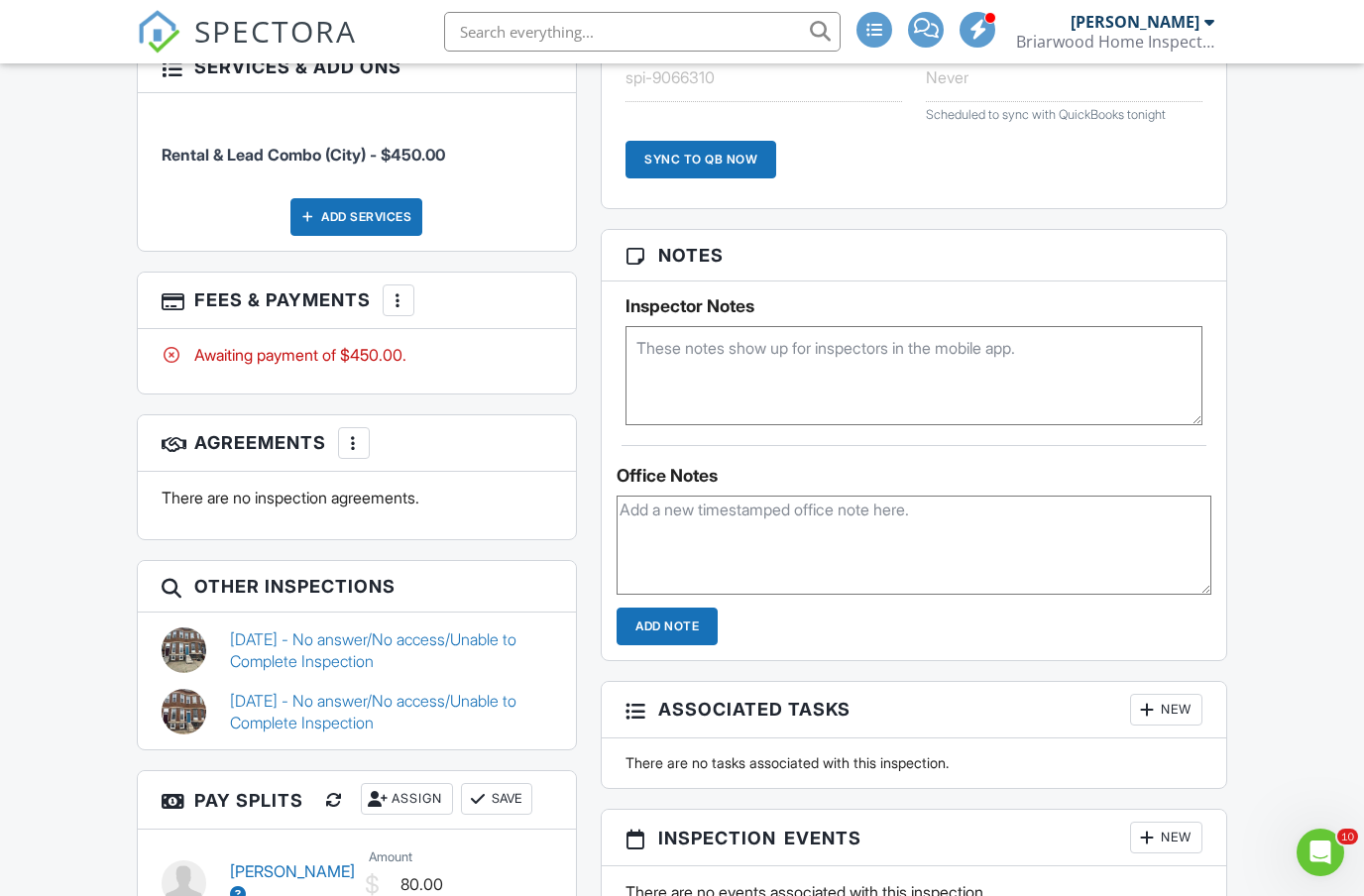 click at bounding box center (914, 376) 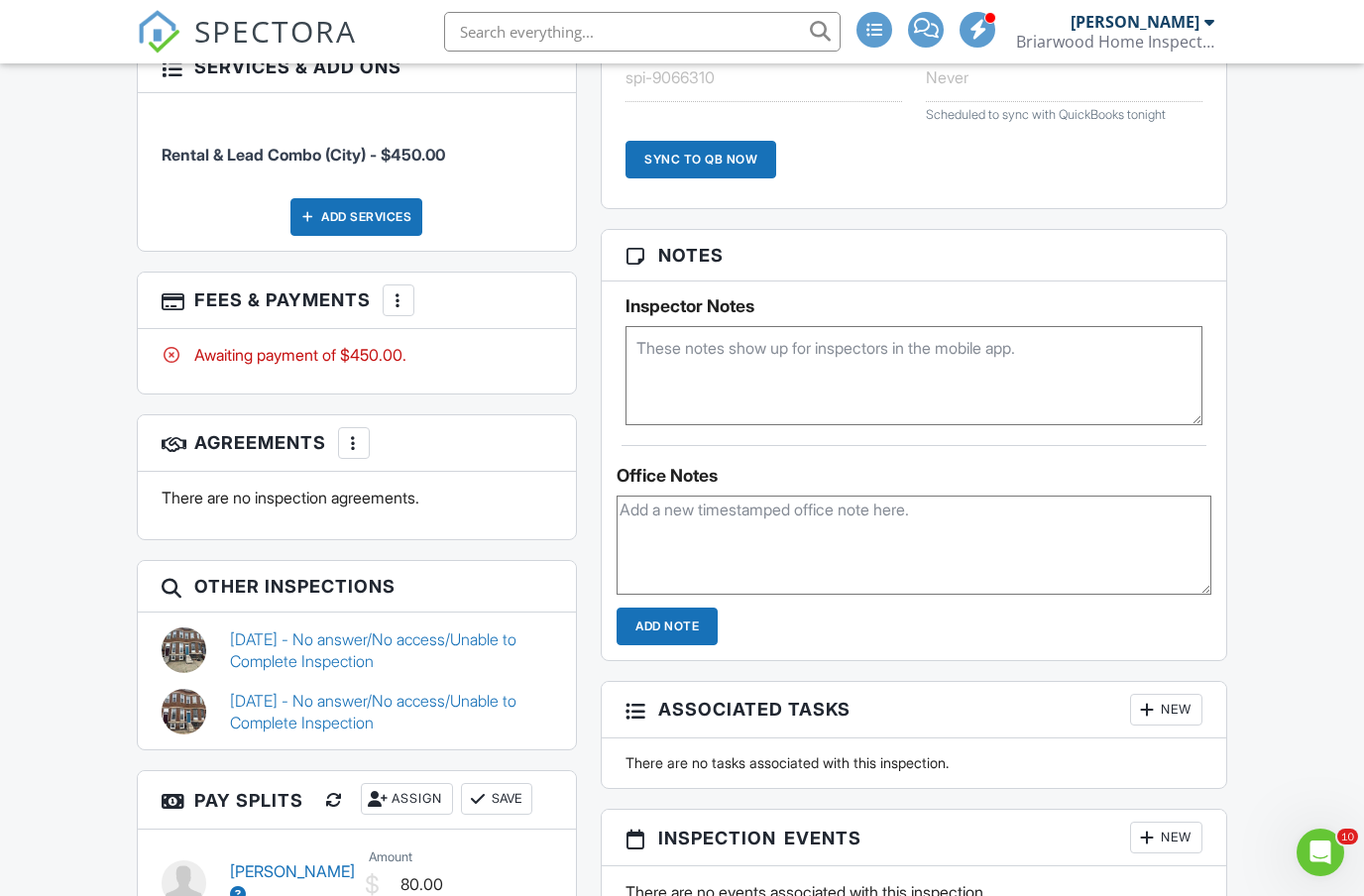 scroll, scrollTop: 1273, scrollLeft: 0, axis: vertical 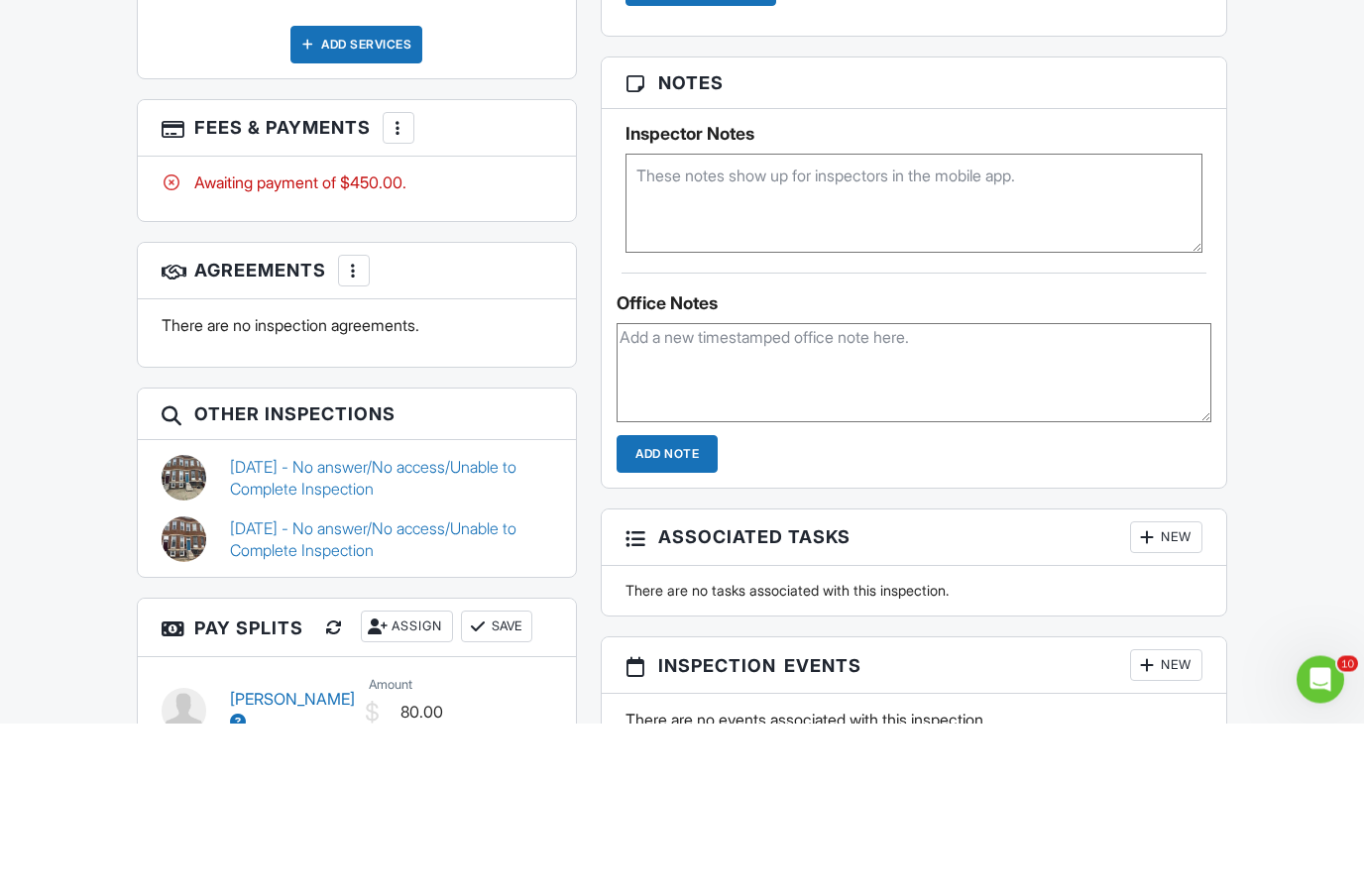 paste on "235611390" 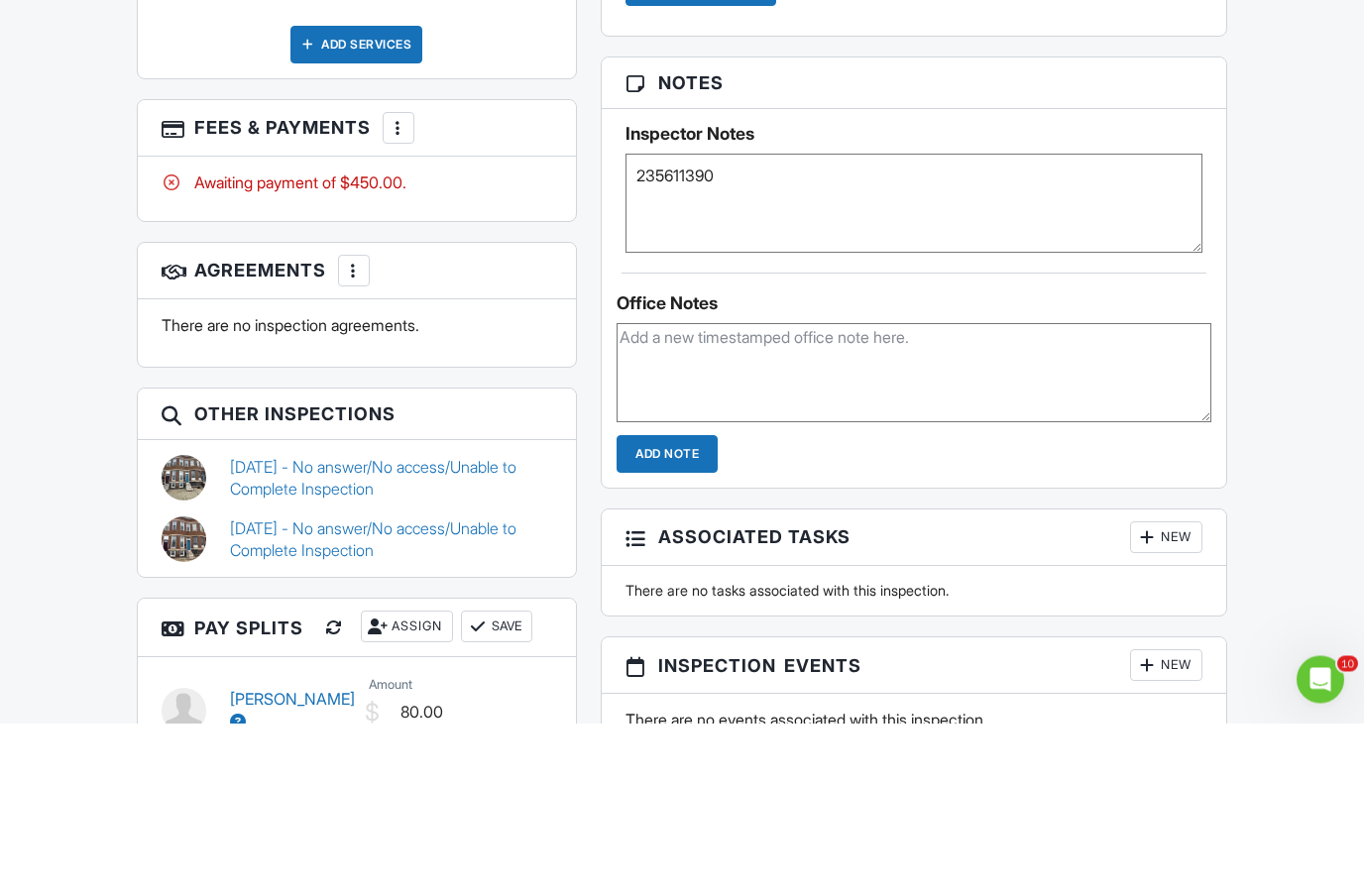 scroll, scrollTop: 1446, scrollLeft: 0, axis: vertical 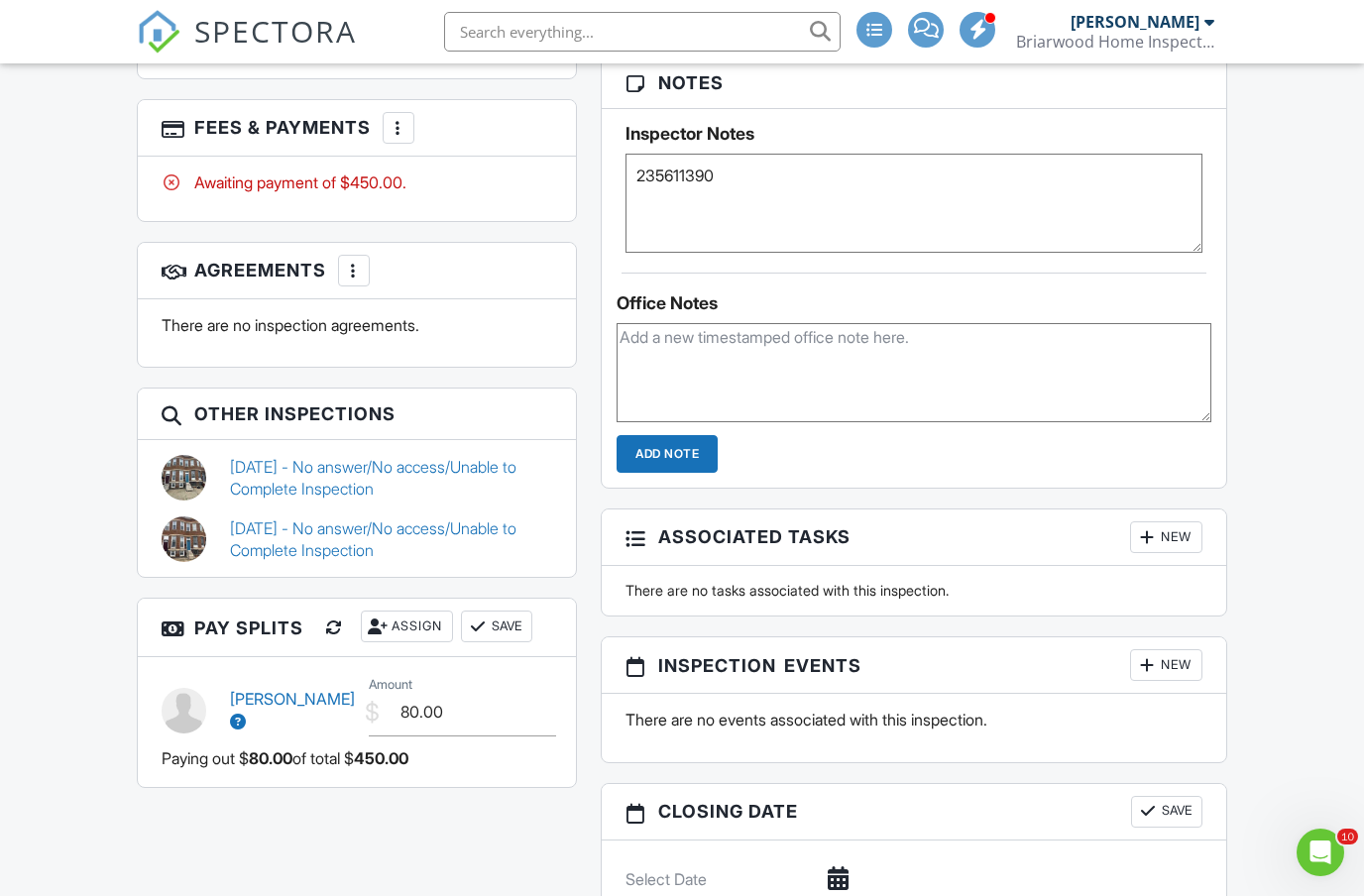 type on "235611390" 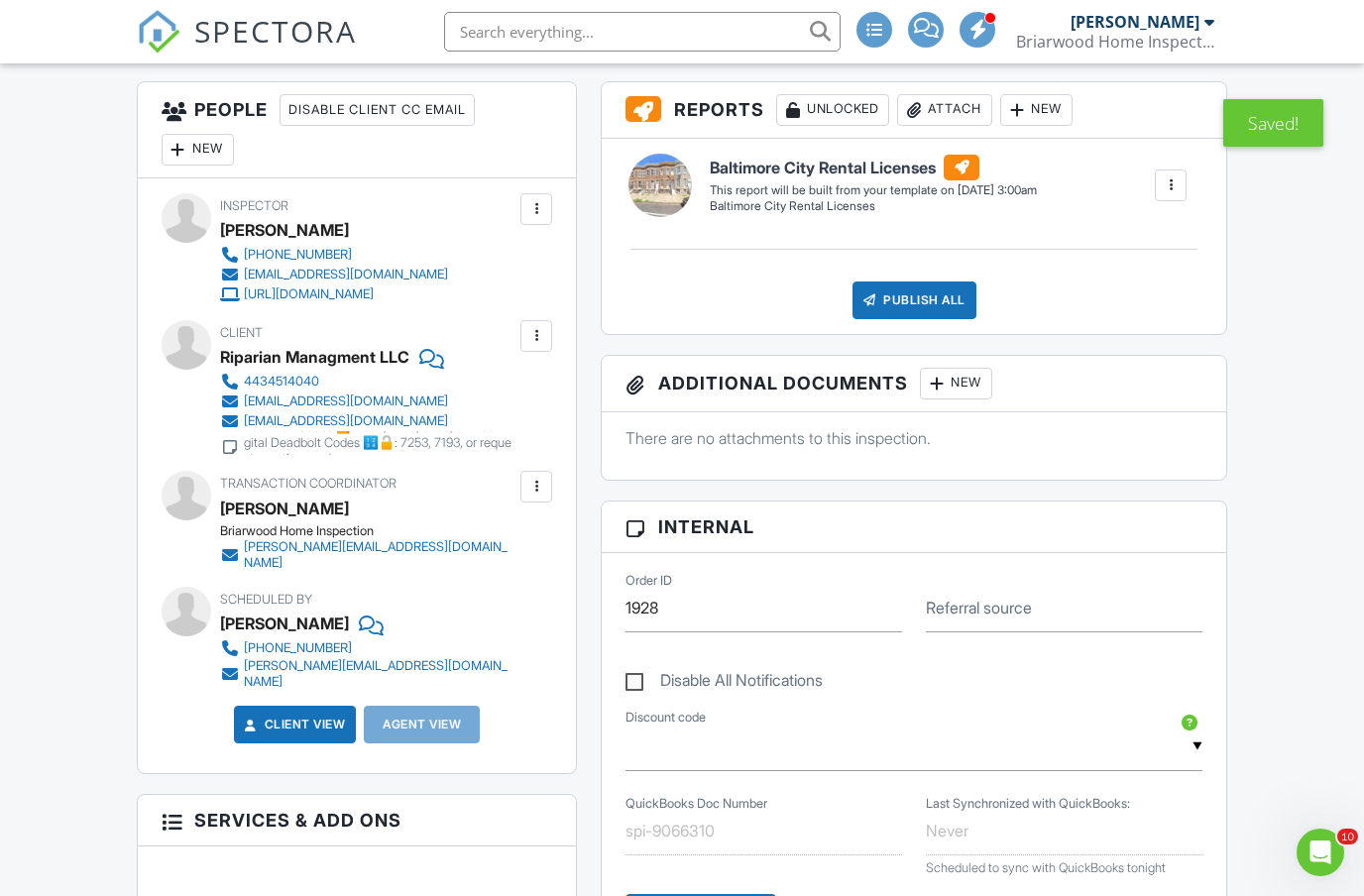 scroll, scrollTop: 0, scrollLeft: 0, axis: both 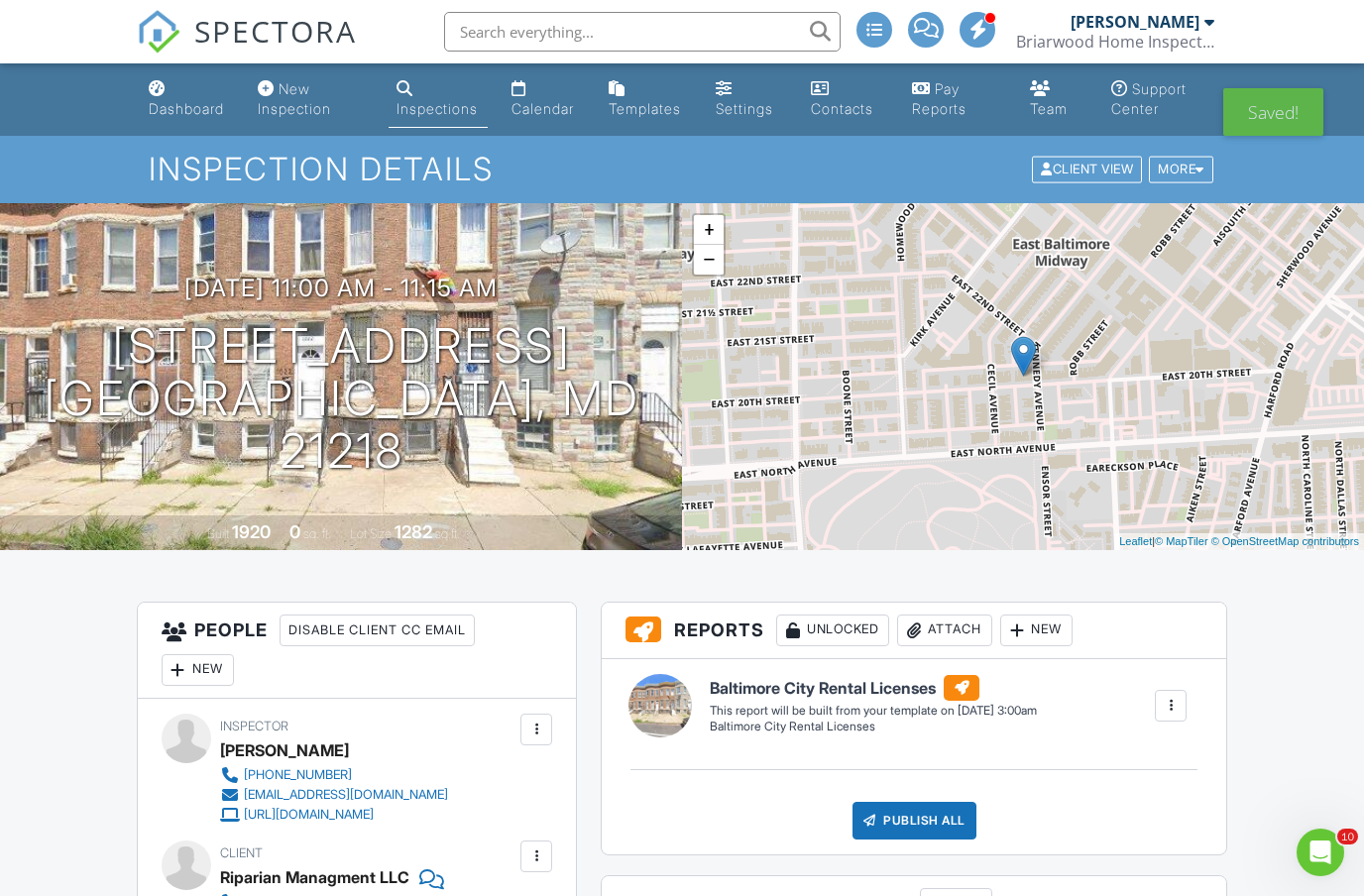 click on "Calendar" at bounding box center (542, 108) 